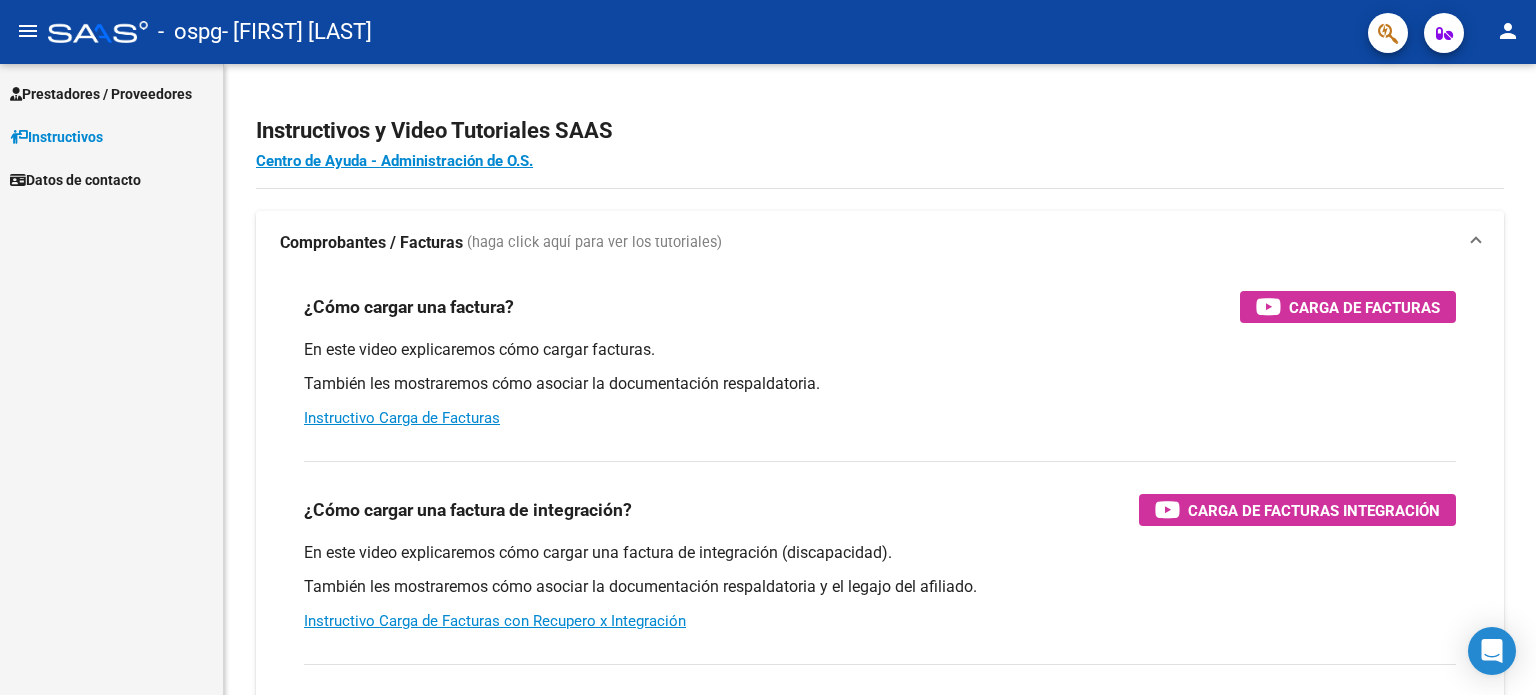 scroll, scrollTop: 0, scrollLeft: 0, axis: both 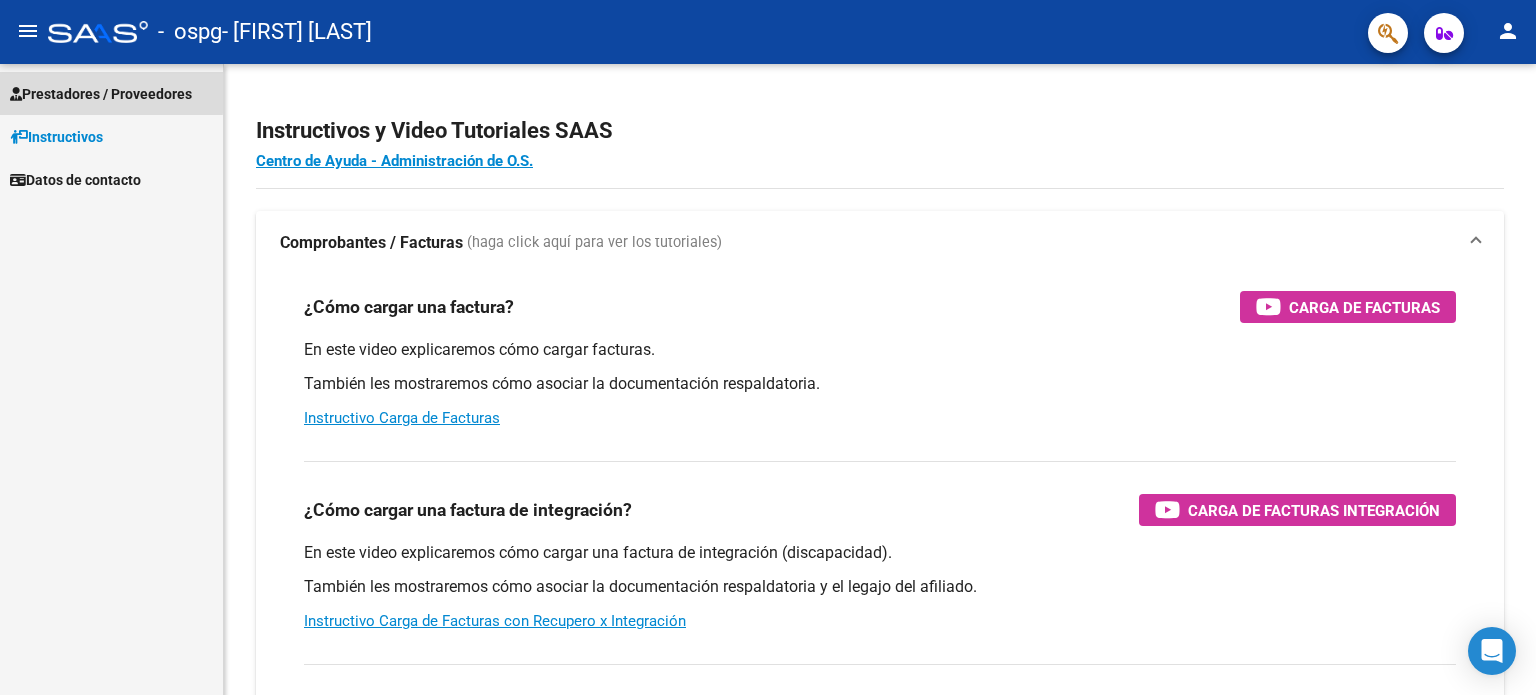 click on "Prestadores / Proveedores" at bounding box center [101, 94] 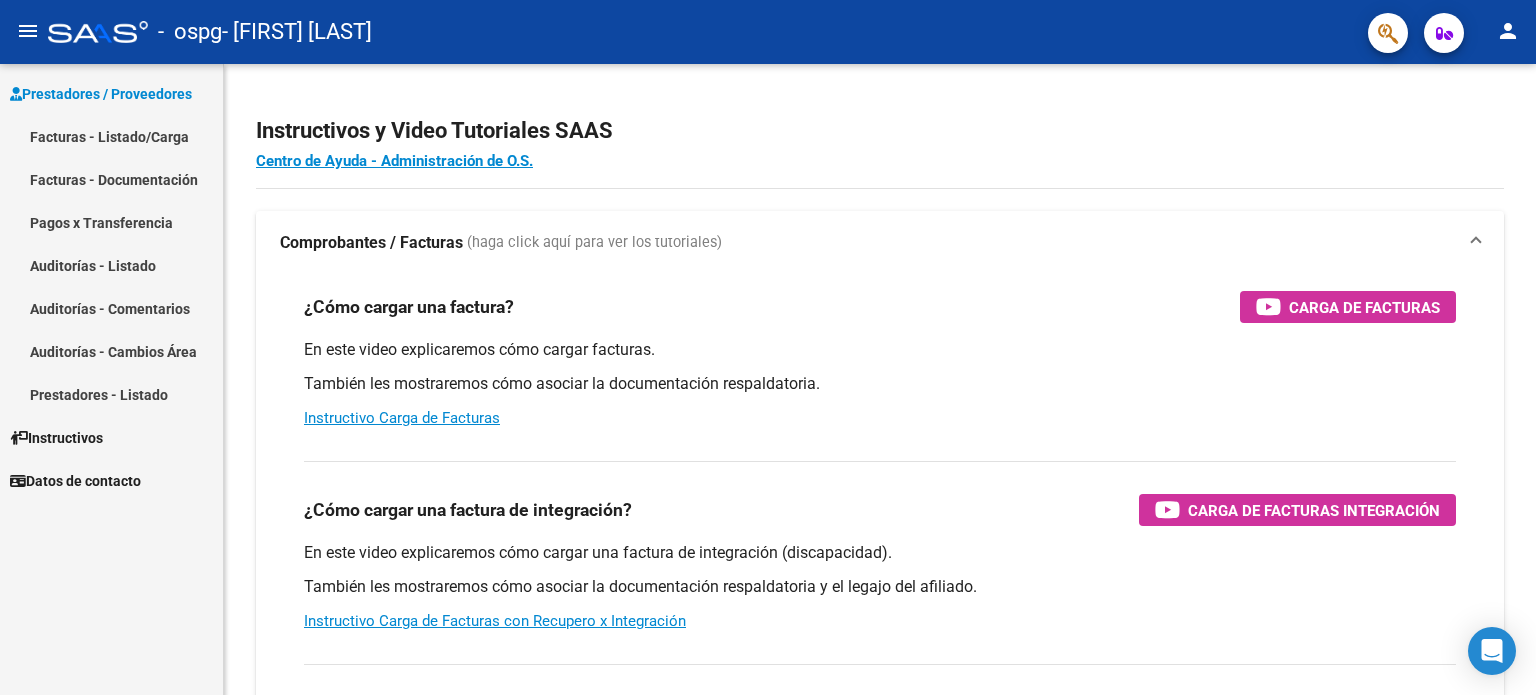 click on "Facturas - Listado/Carga" at bounding box center [111, 136] 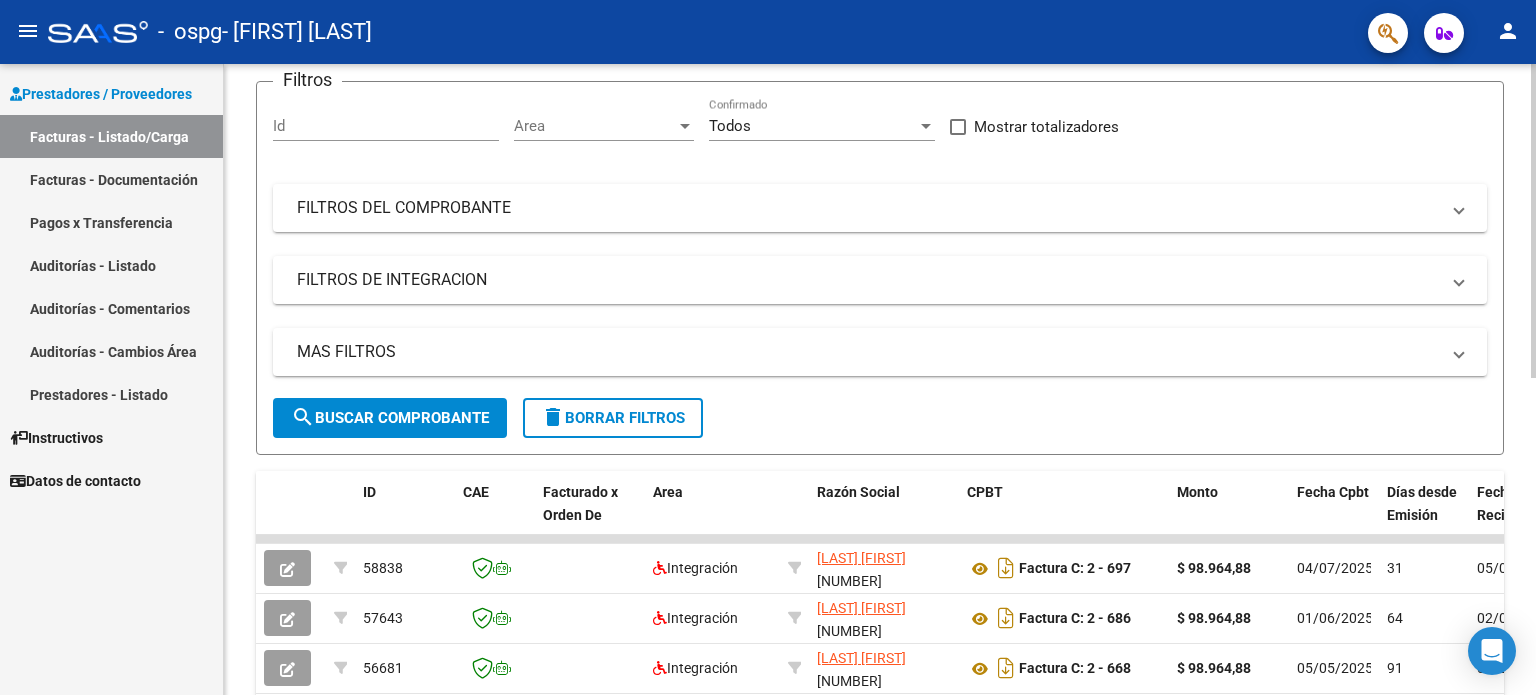 scroll, scrollTop: 200, scrollLeft: 0, axis: vertical 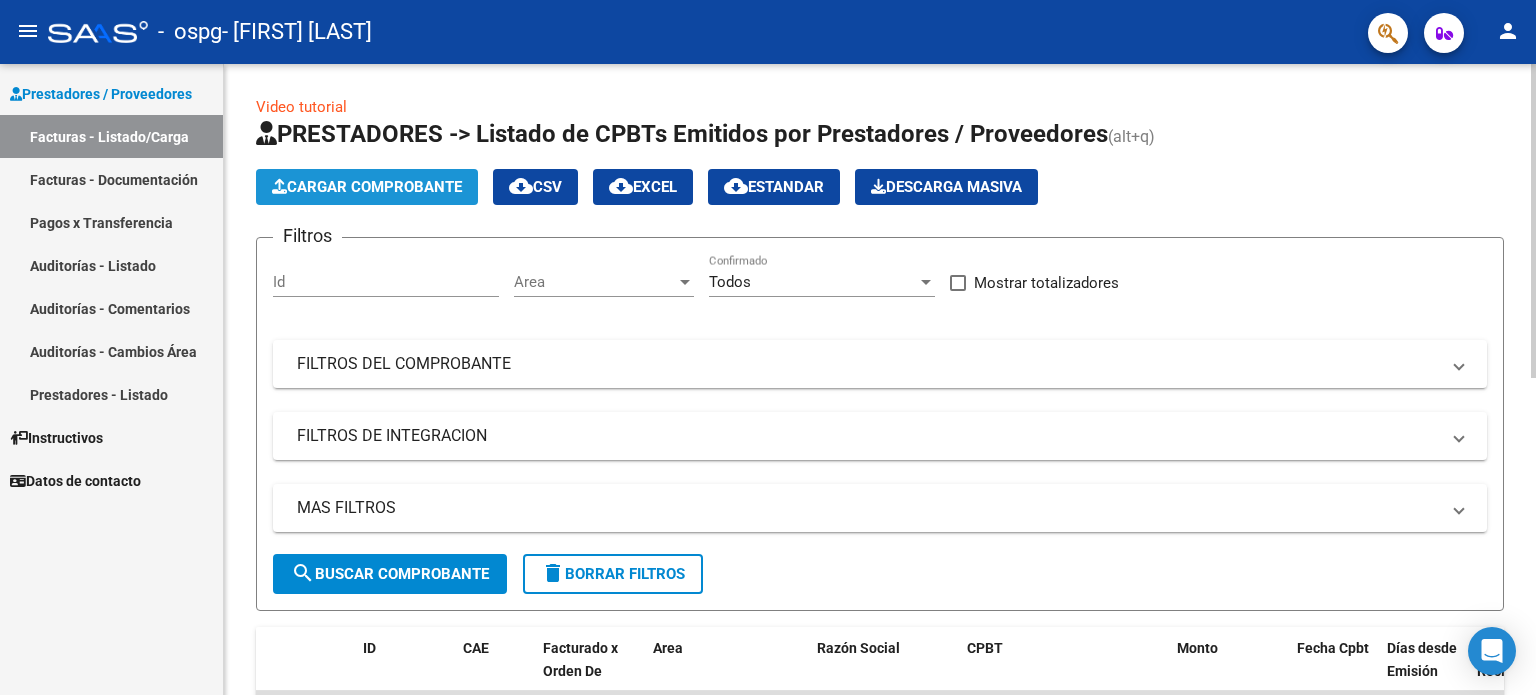 click on "Cargar Comprobante" 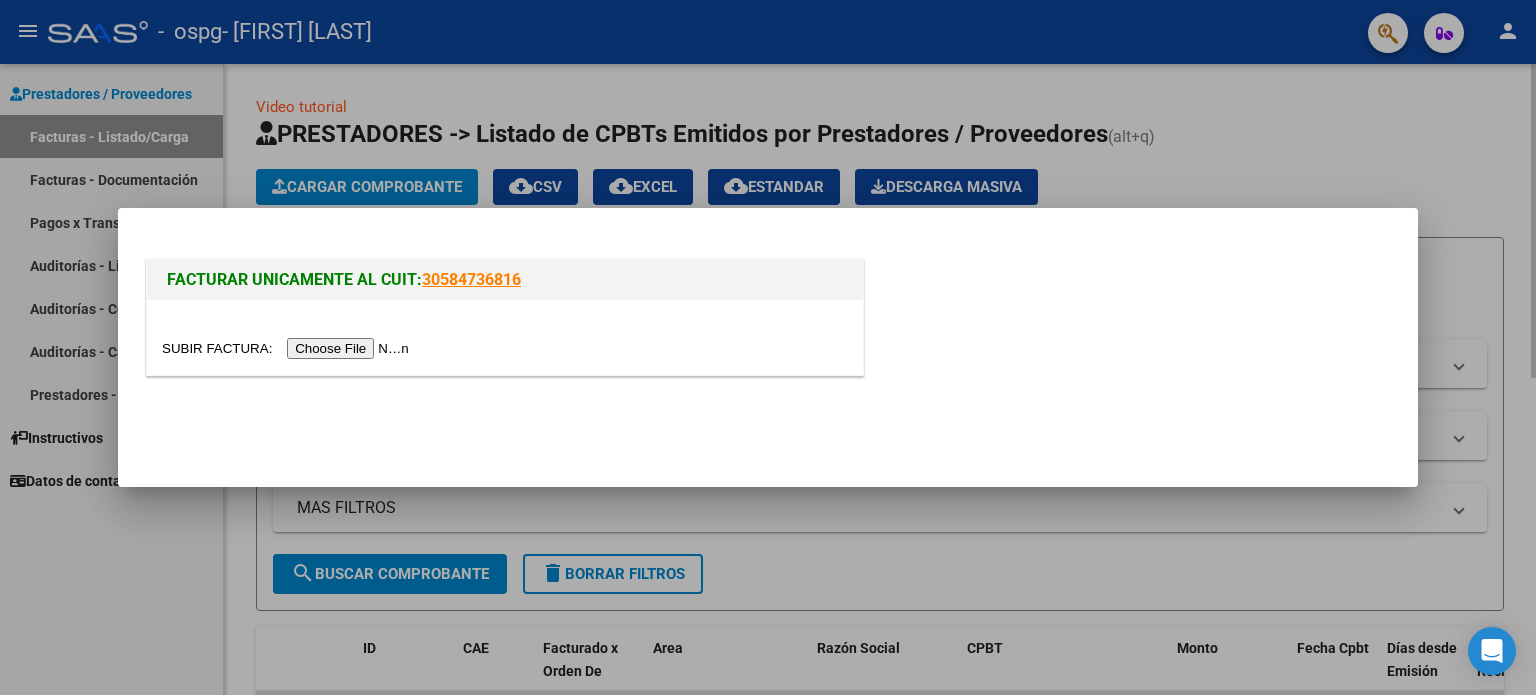 click at bounding box center [768, 347] 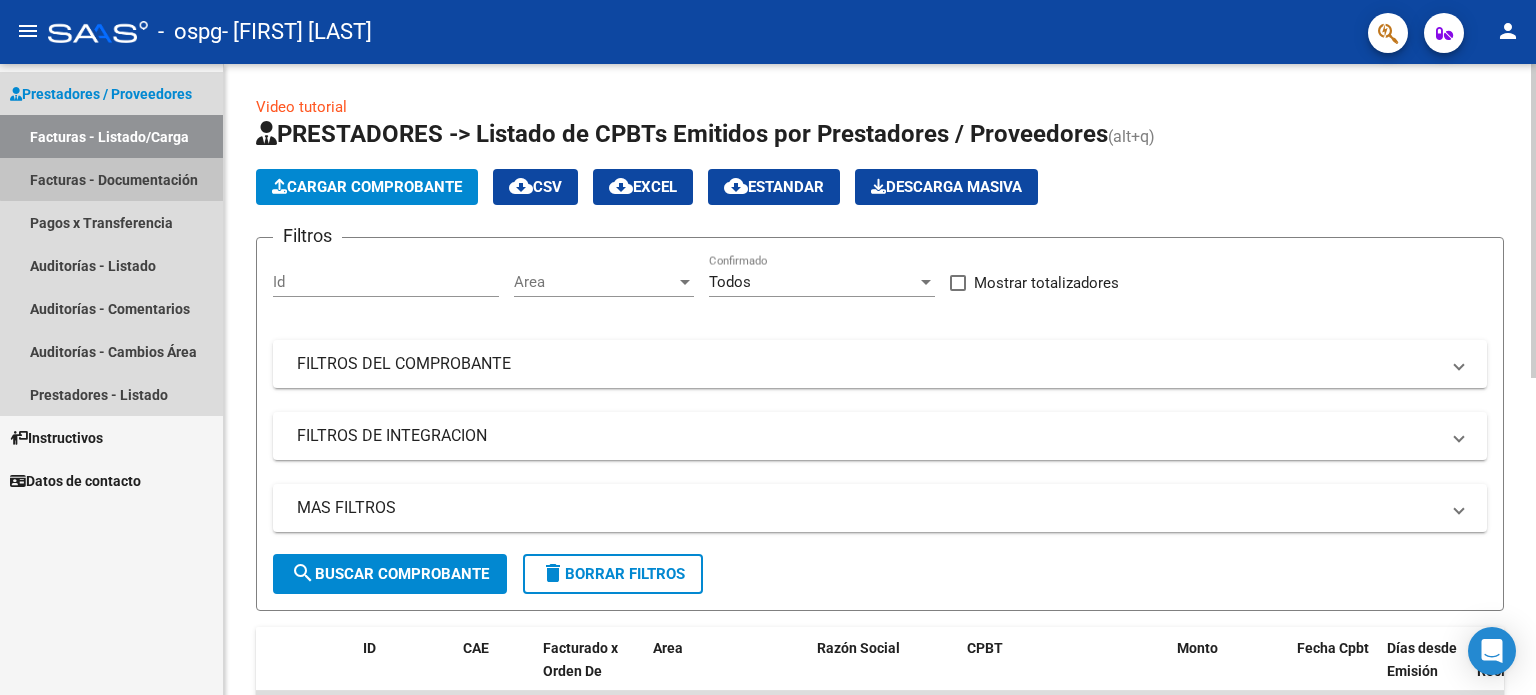 click on "Facturas - Documentación" at bounding box center [111, 179] 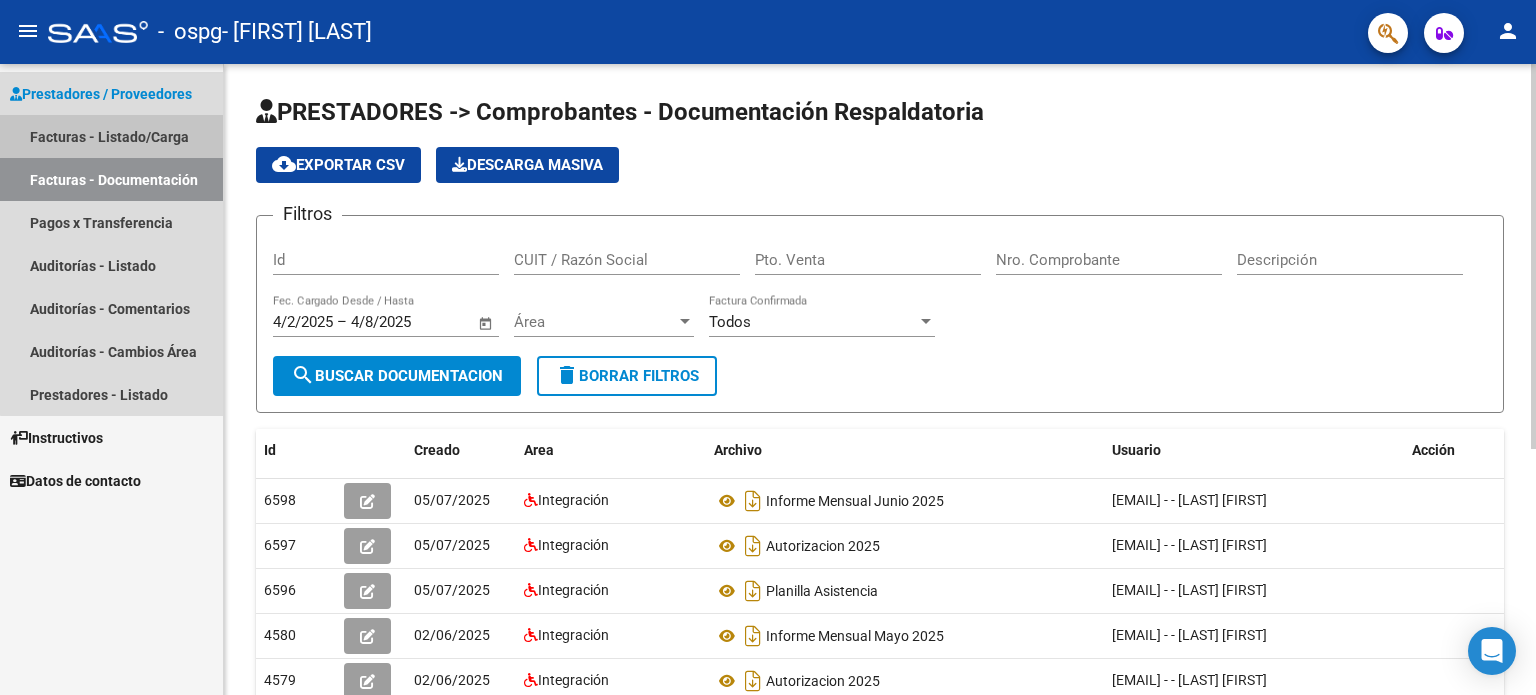 click on "Facturas - Listado/Carga" at bounding box center (111, 136) 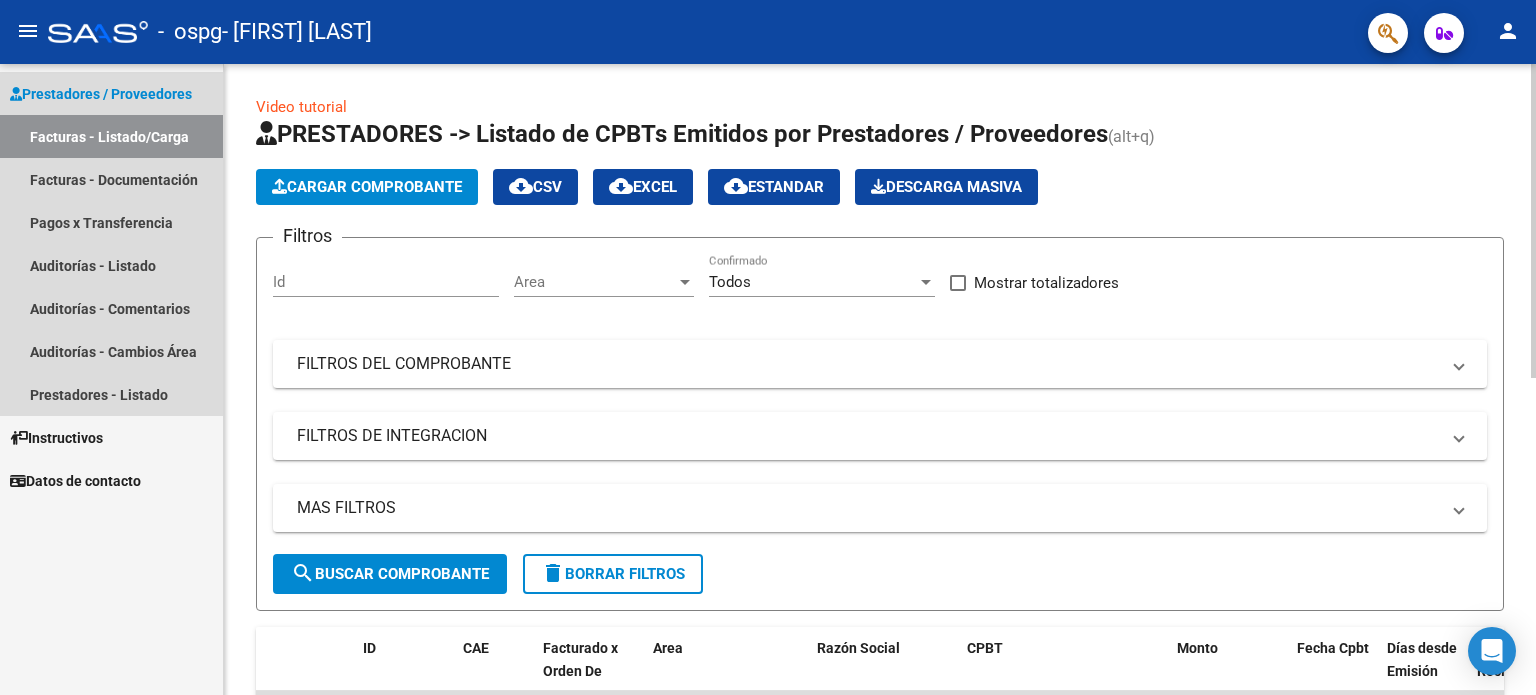 click on "Prestadores / Proveedores" at bounding box center (101, 94) 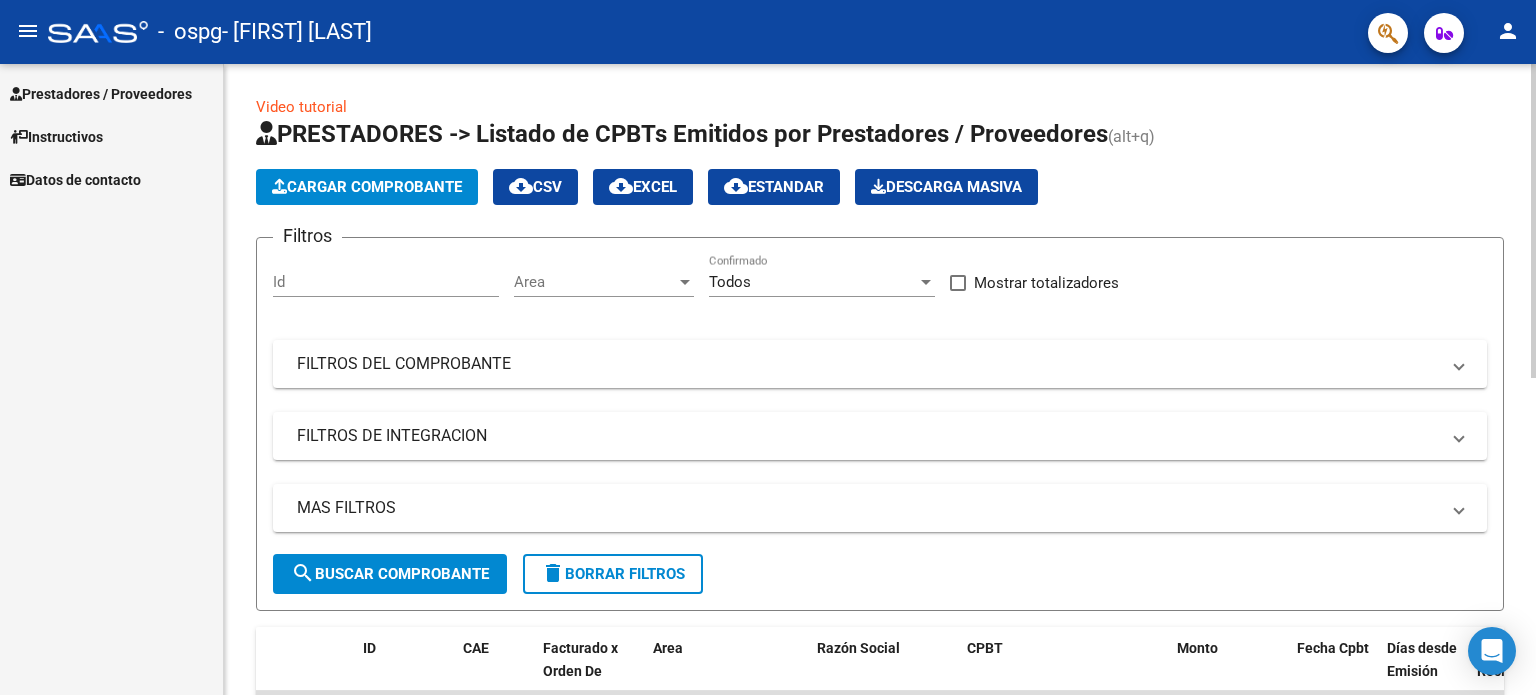 click on "Prestadores / Proveedores" at bounding box center [101, 94] 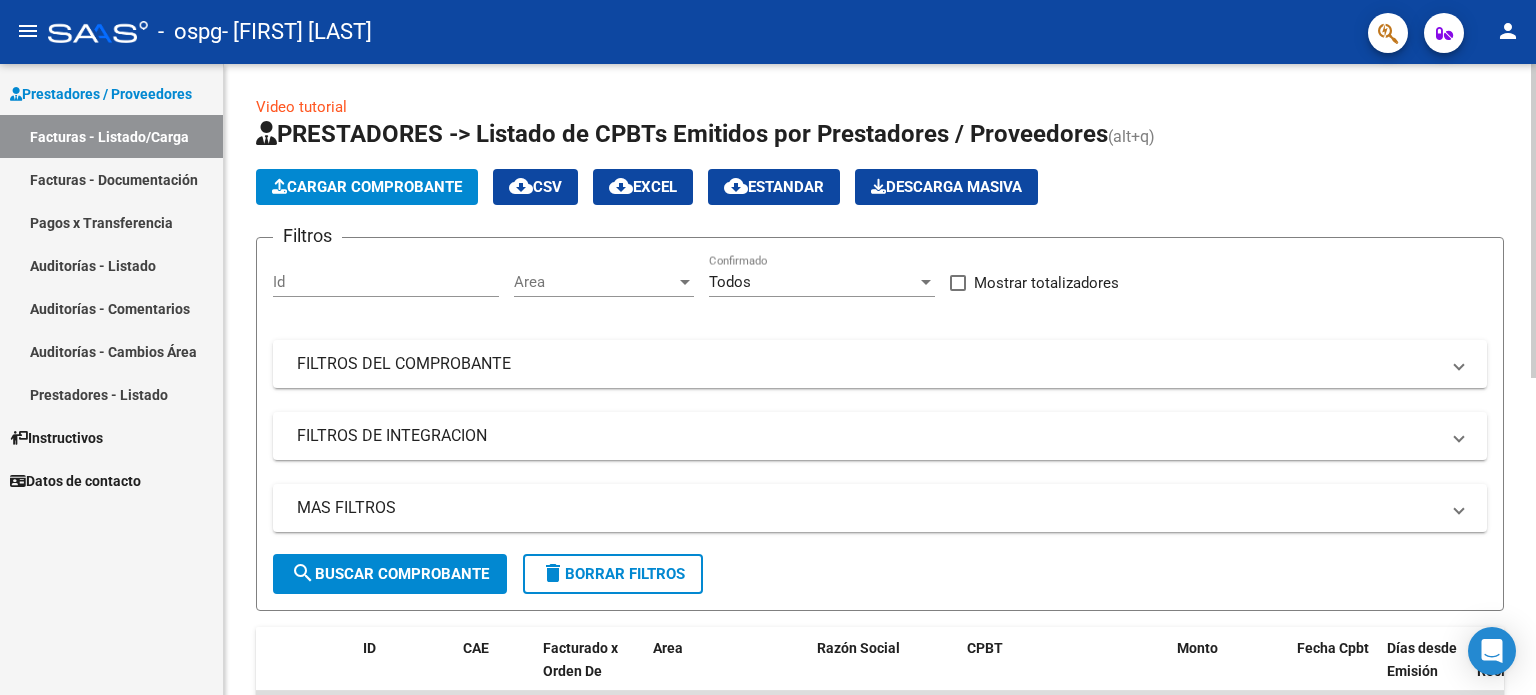 click on "Video tutorial" 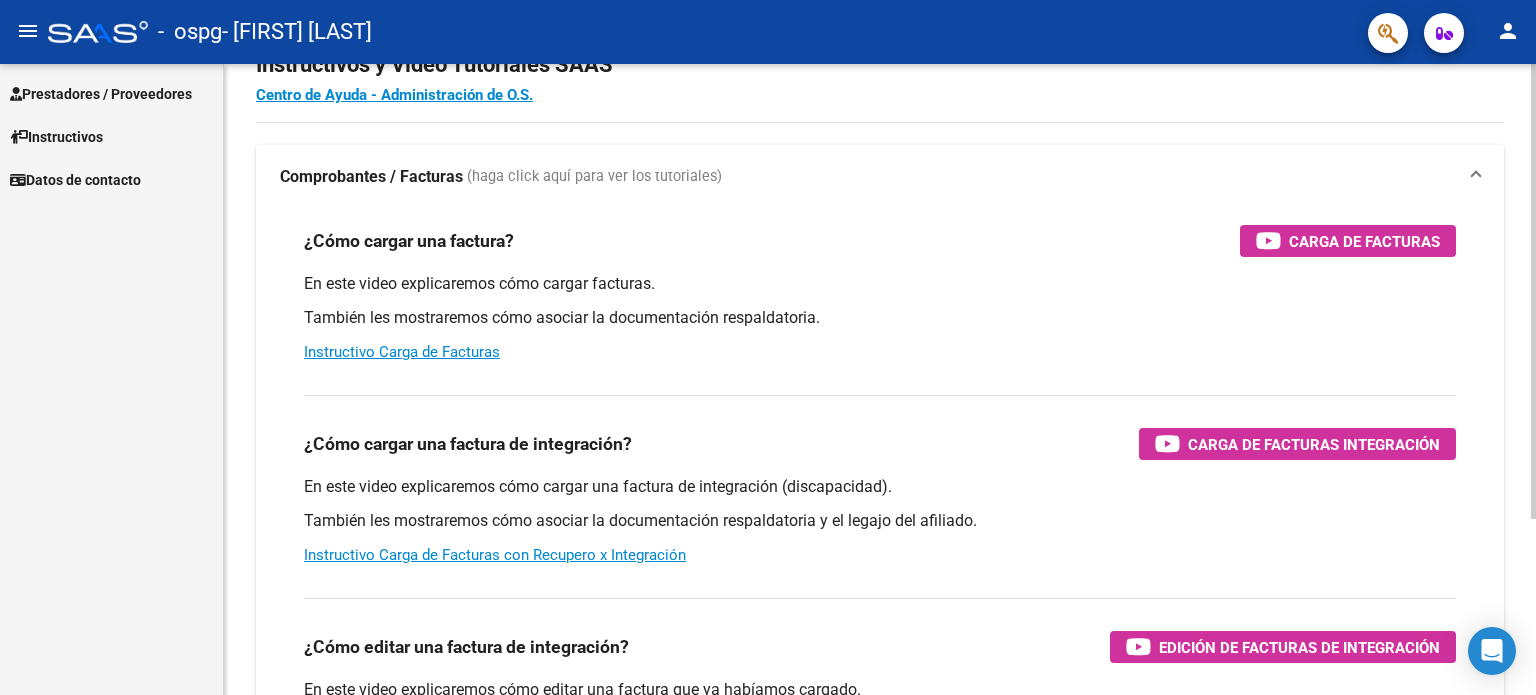 scroll, scrollTop: 100, scrollLeft: 0, axis: vertical 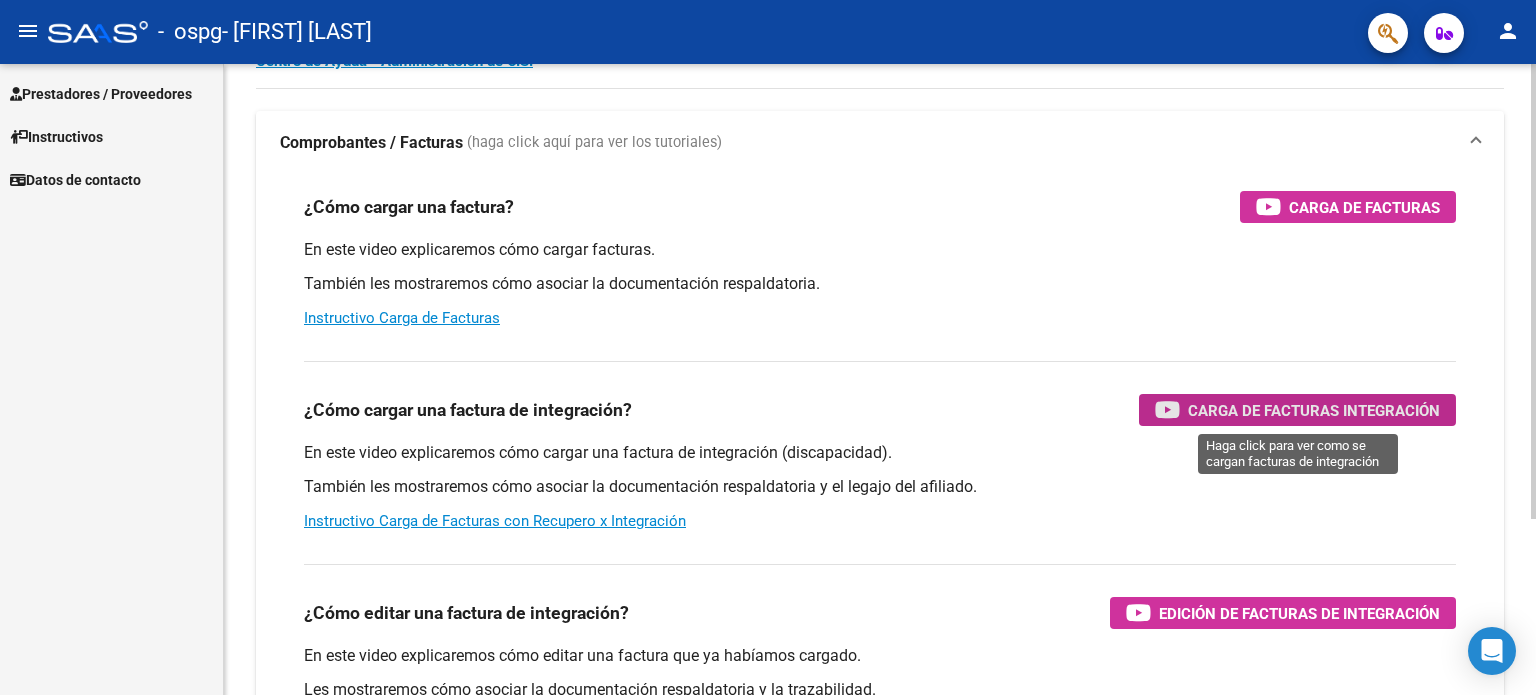 click on "Carga de Facturas Integración" at bounding box center (1314, 410) 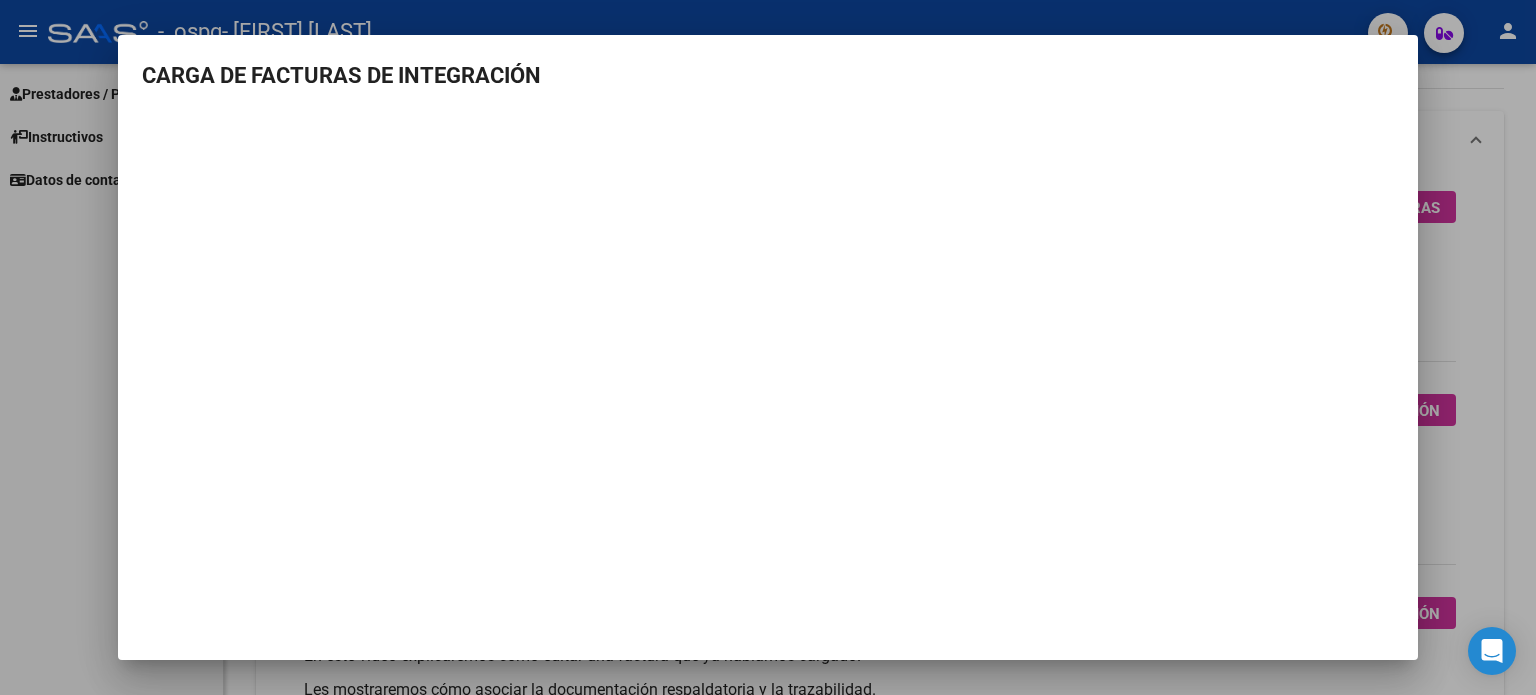 click at bounding box center (768, 347) 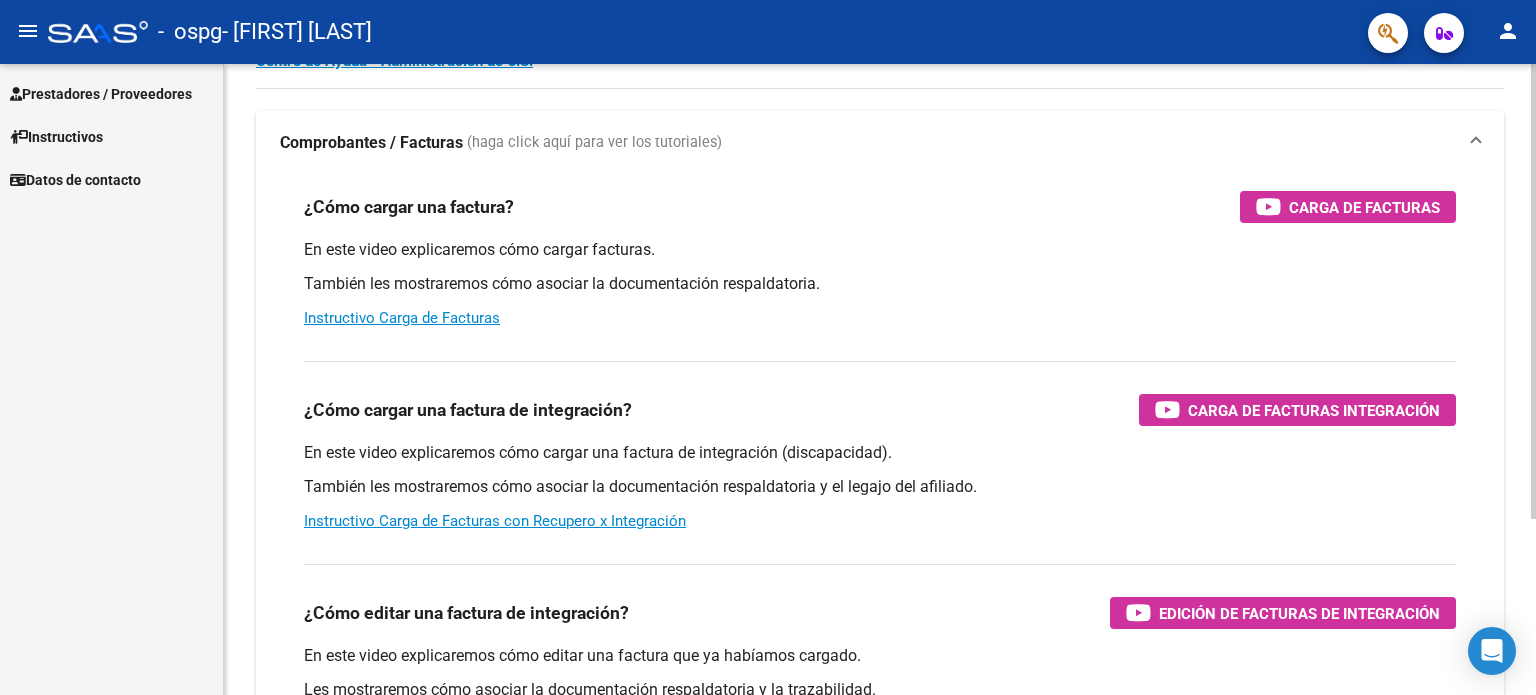 click on "Comprobantes / Facturas     (haga click aquí para ver los tutoriales)" at bounding box center (880, 143) 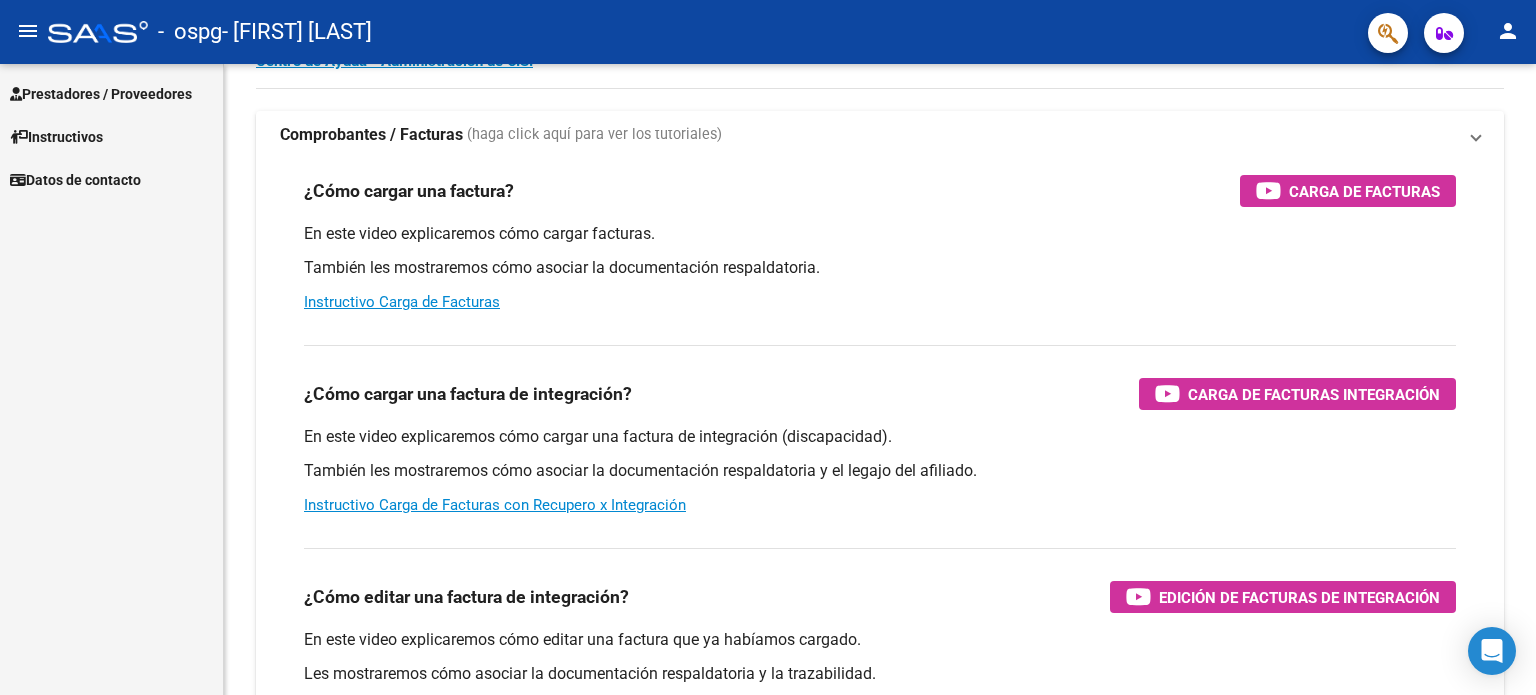 scroll, scrollTop: 0, scrollLeft: 0, axis: both 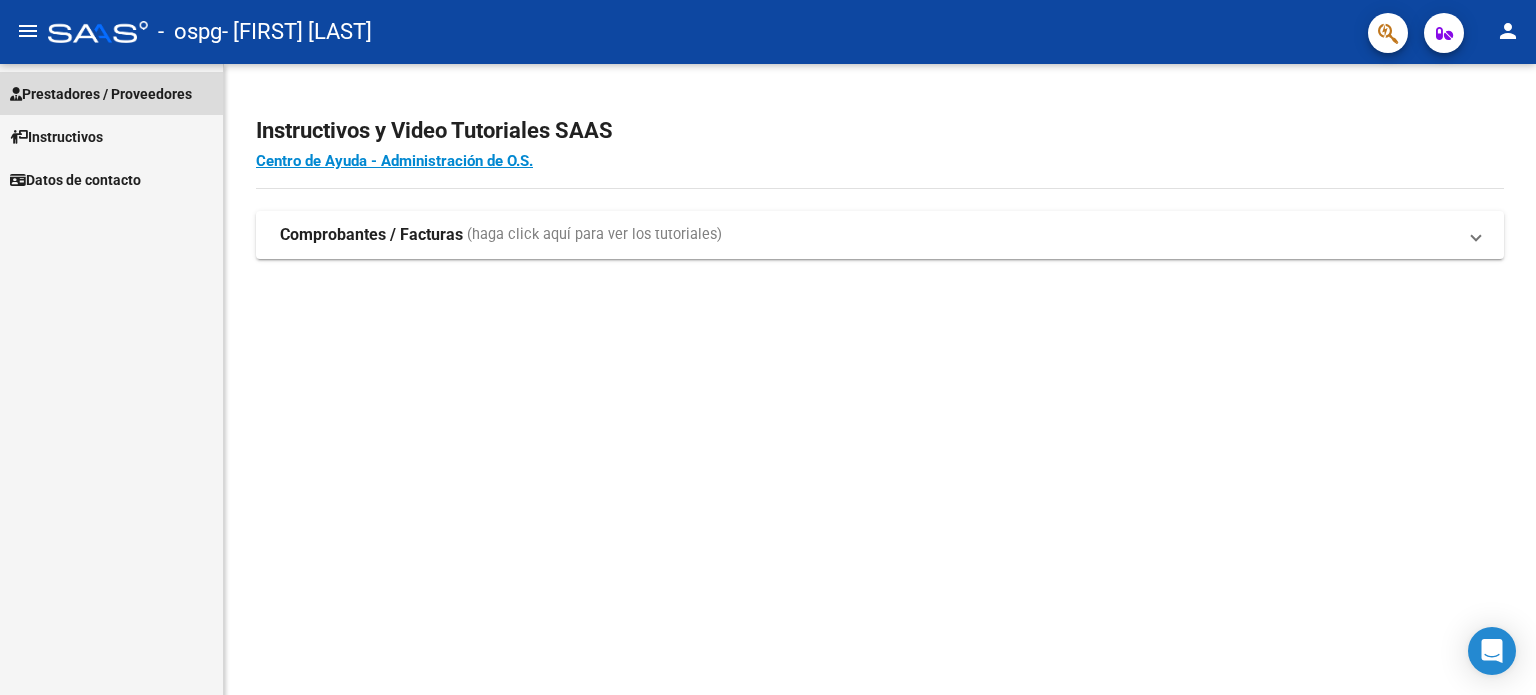 click on "Prestadores / Proveedores" at bounding box center [101, 94] 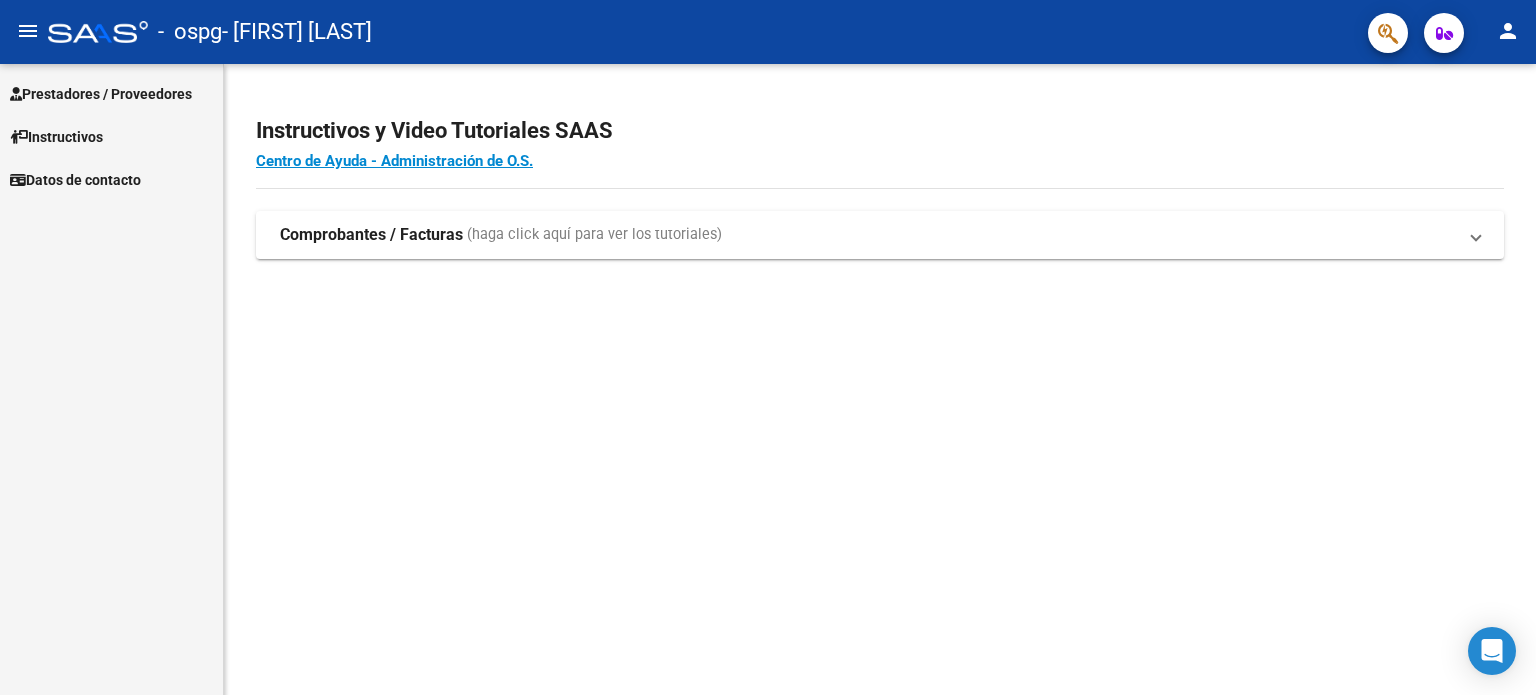 click on "Prestadores / Proveedores" at bounding box center [101, 94] 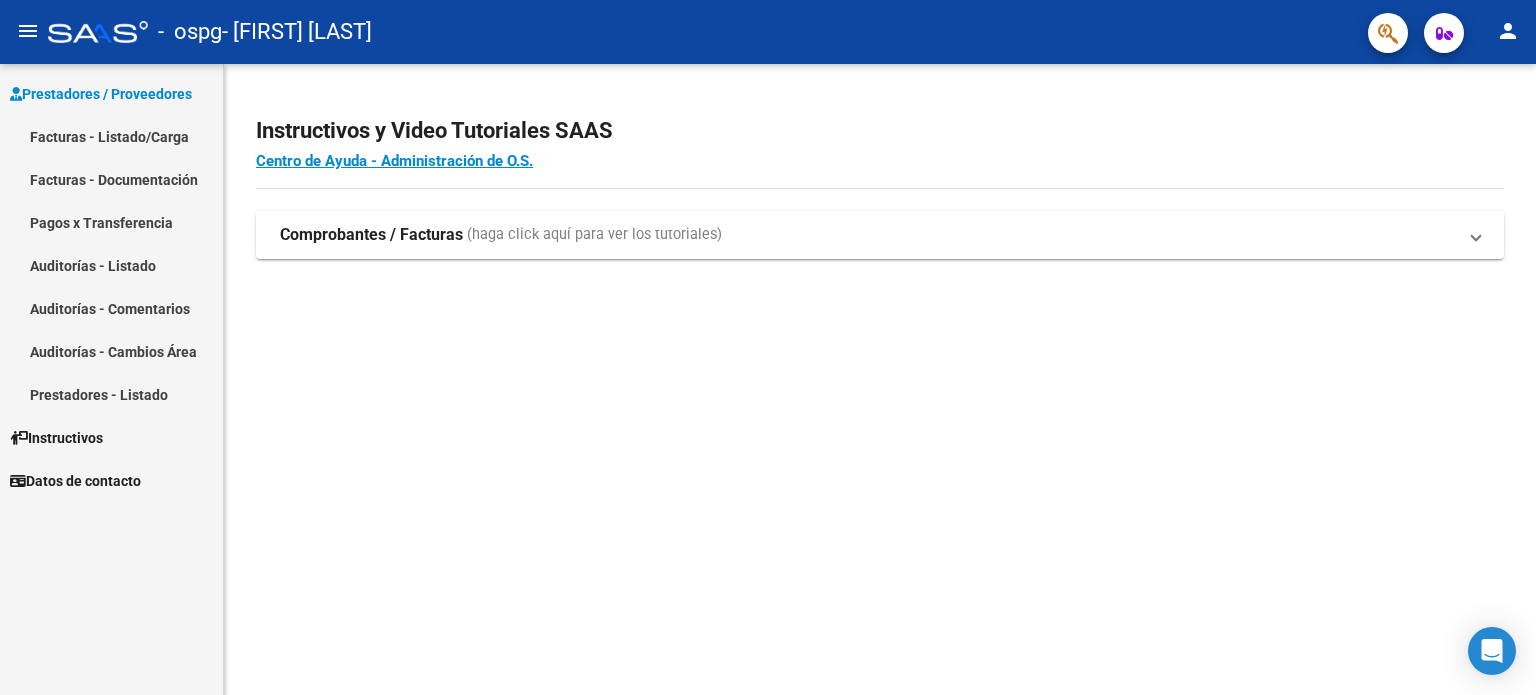 click on "Facturas - Listado/Carga" at bounding box center [111, 136] 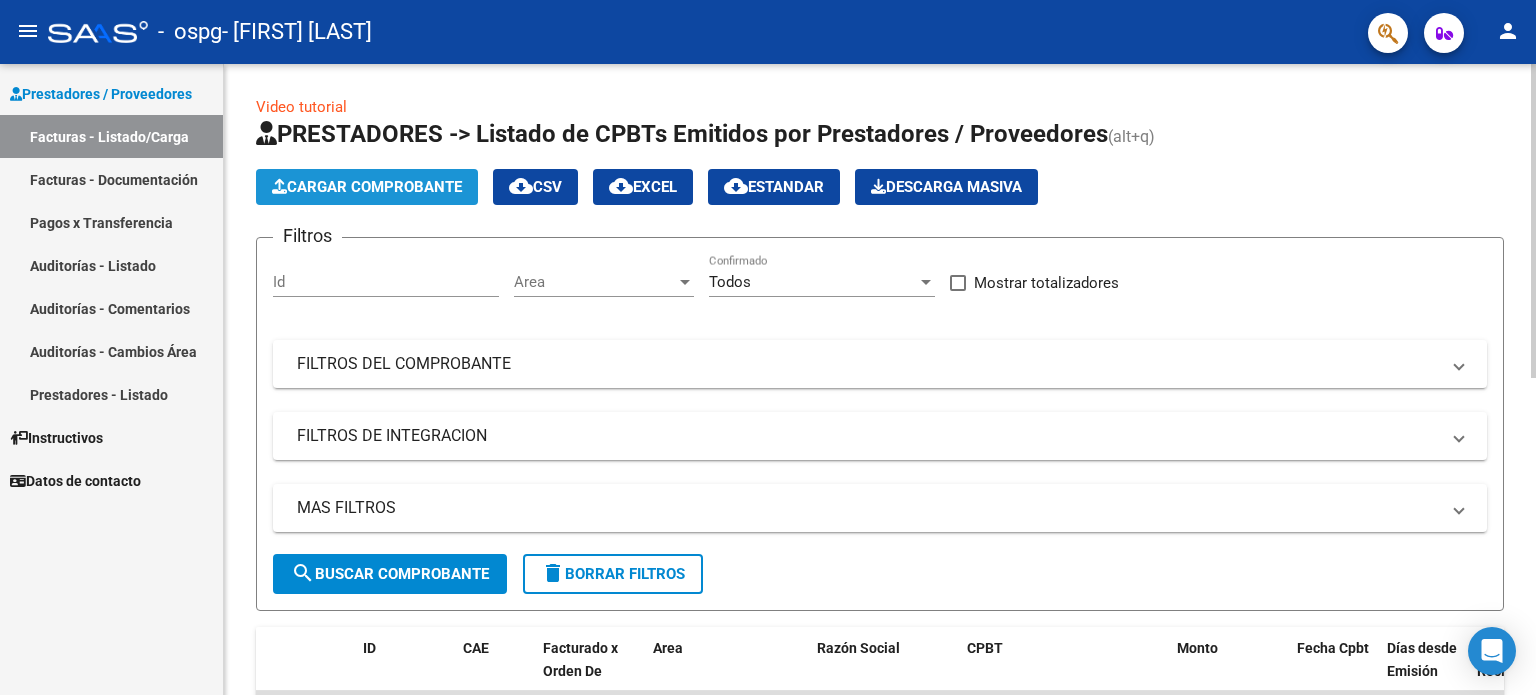 click on "Cargar Comprobante" 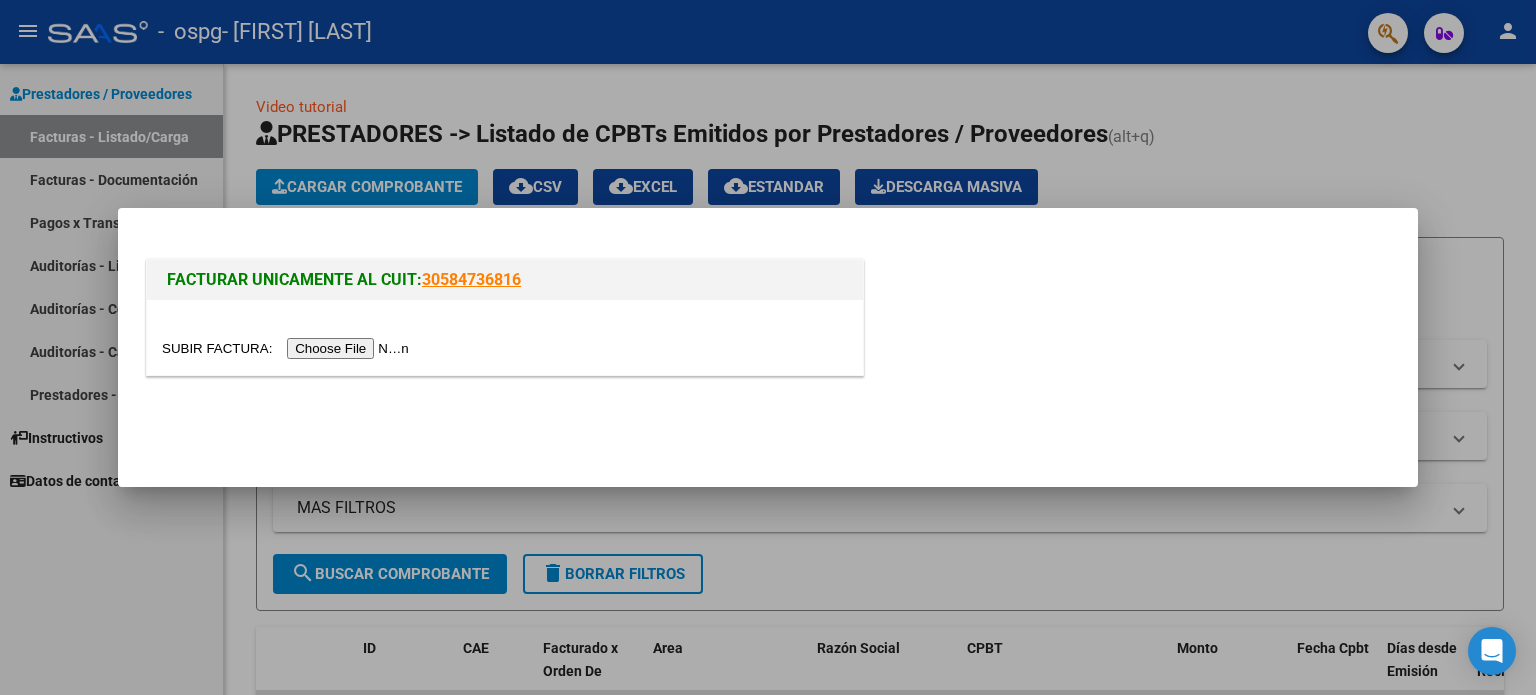 click at bounding box center (288, 348) 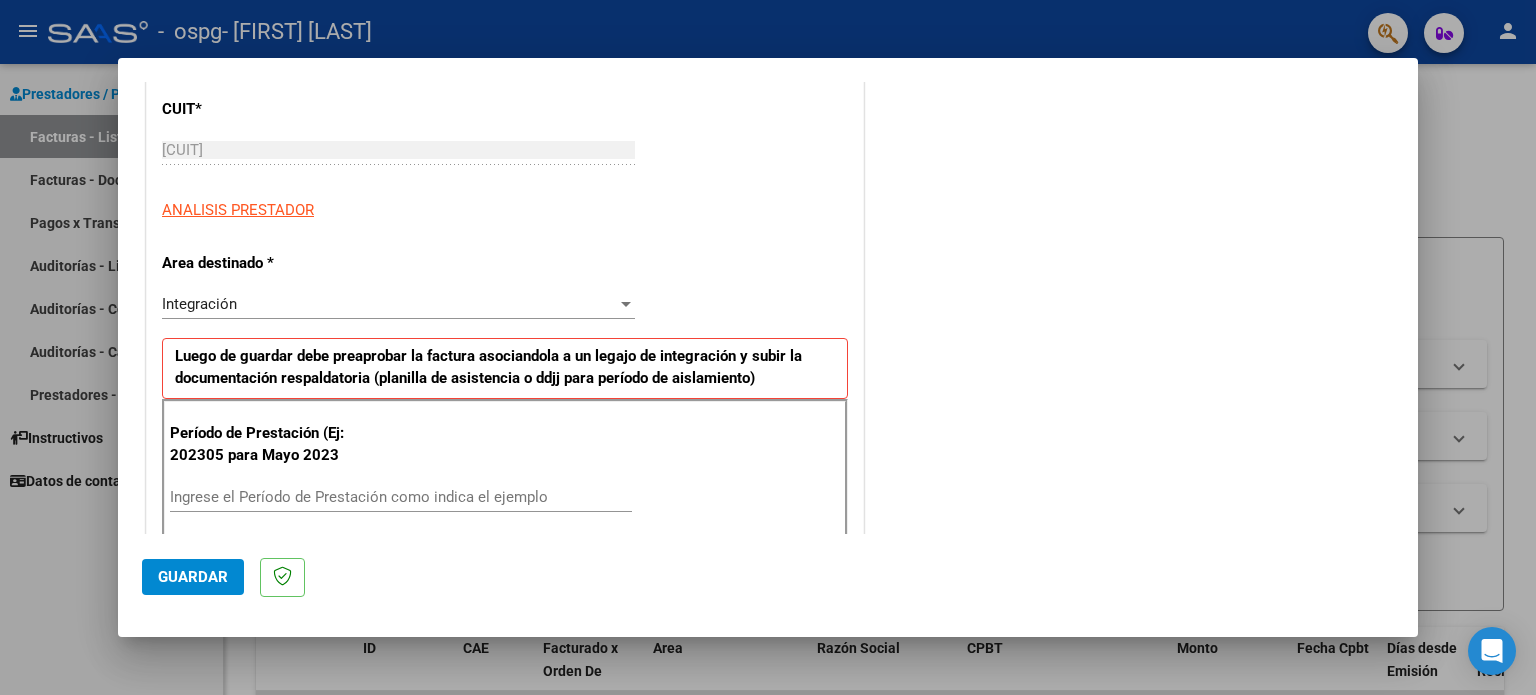 scroll, scrollTop: 300, scrollLeft: 0, axis: vertical 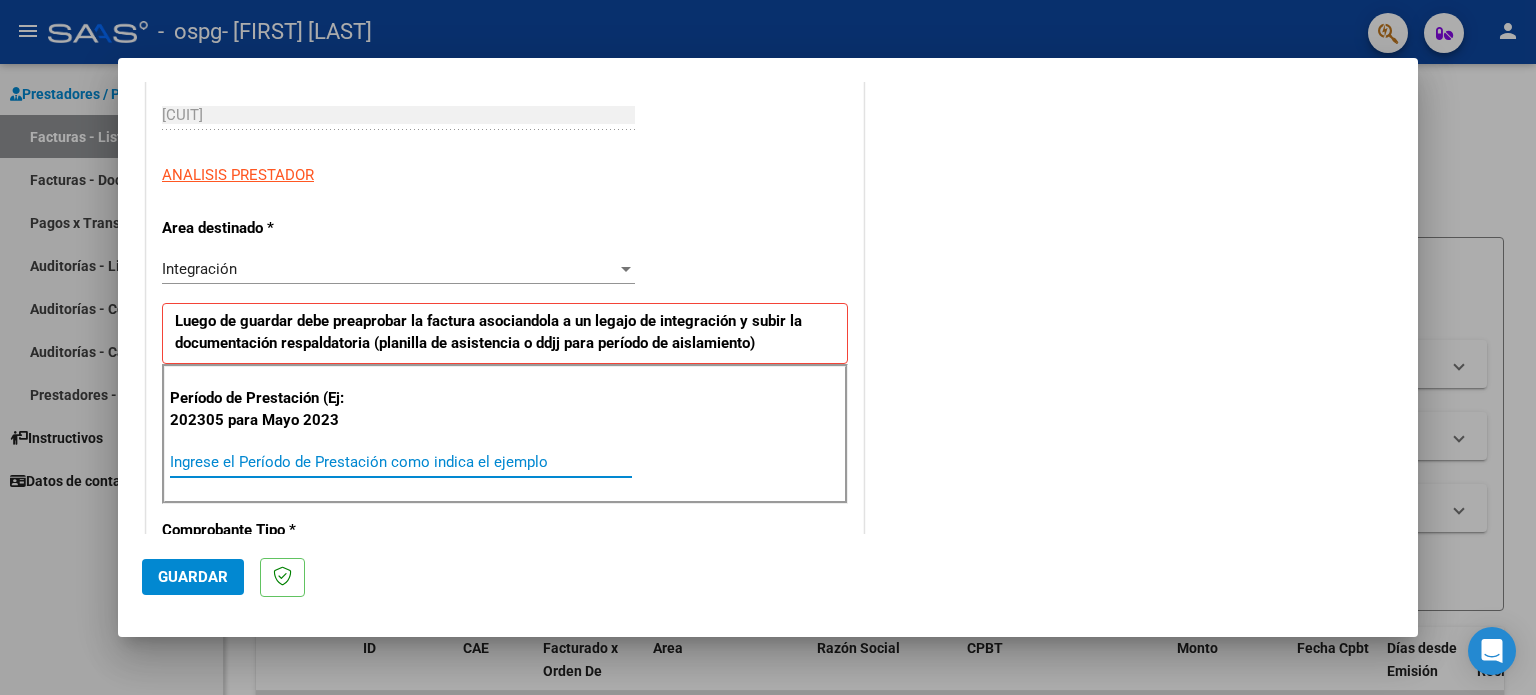 click on "Ingrese el Período de Prestación como indica el ejemplo" at bounding box center (401, 462) 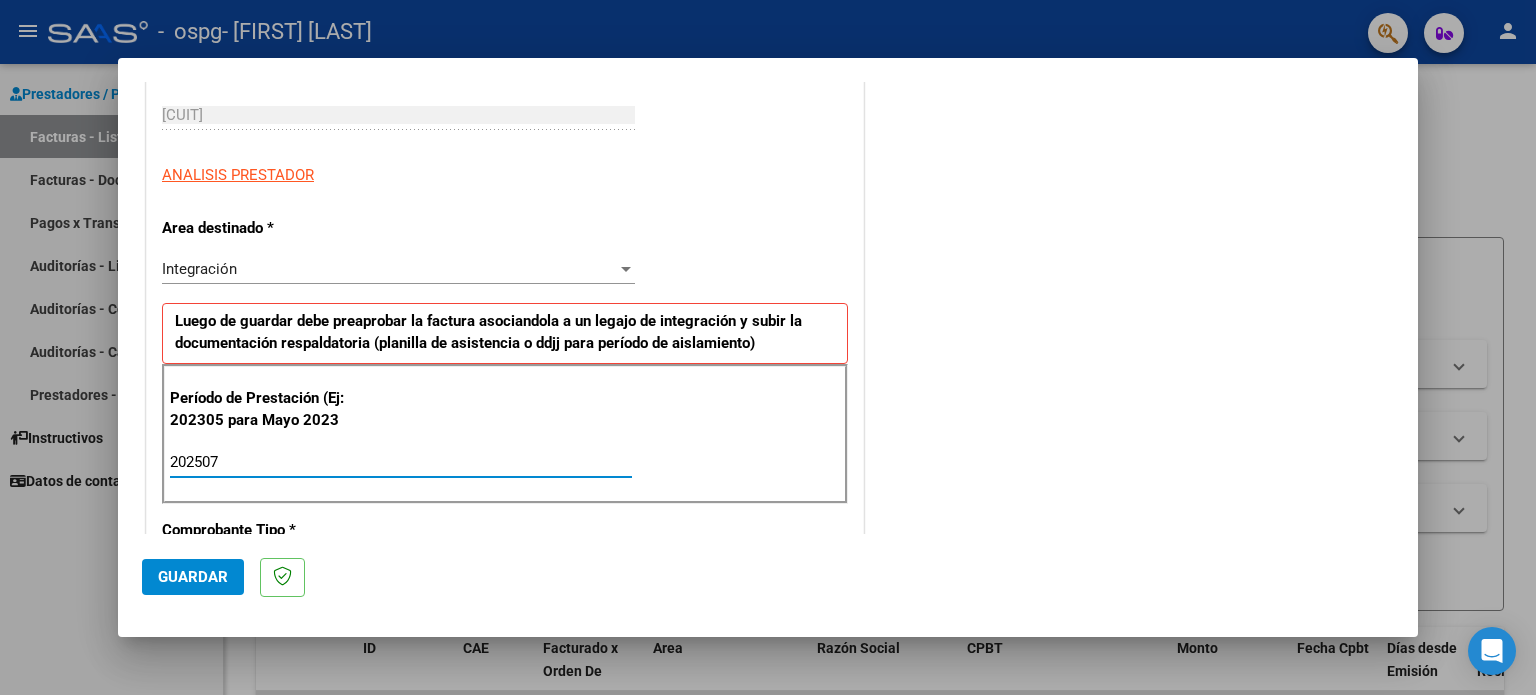 type on "202507" 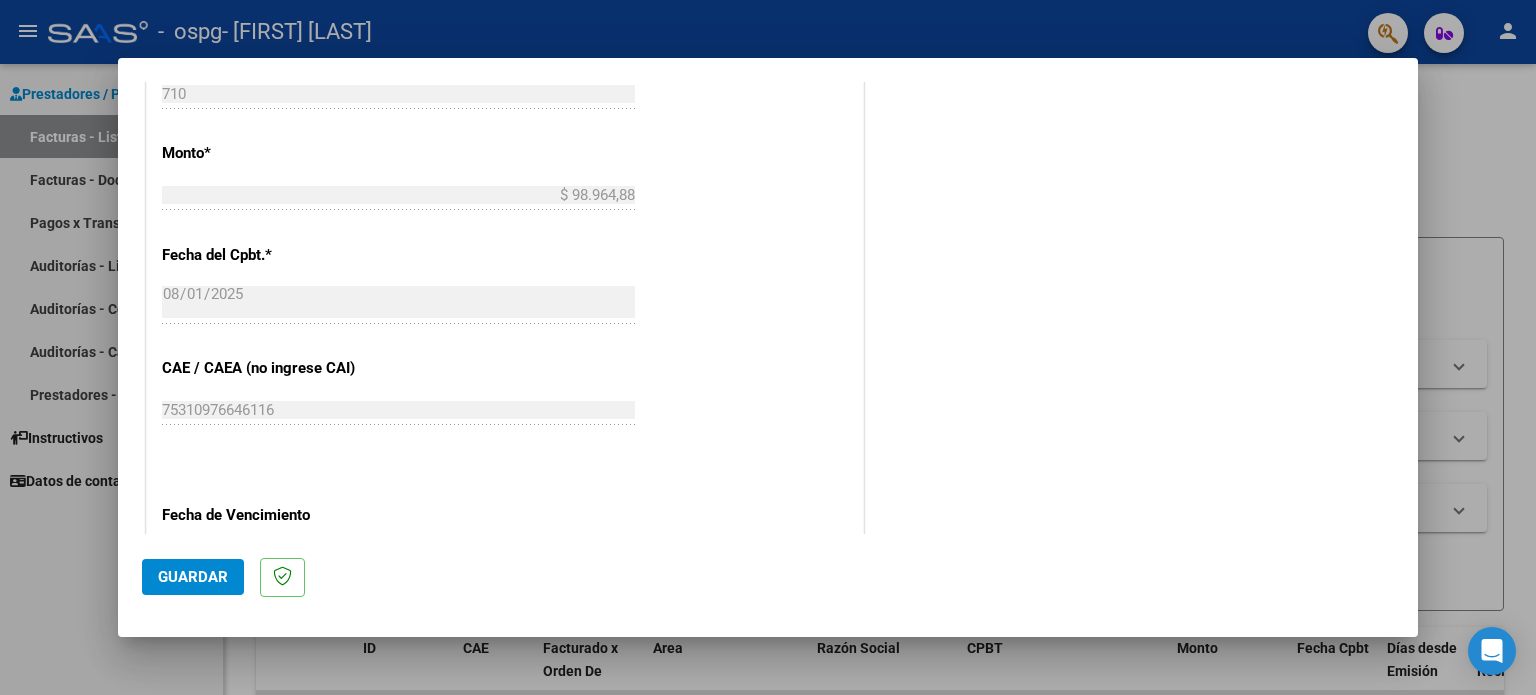 scroll, scrollTop: 968, scrollLeft: 0, axis: vertical 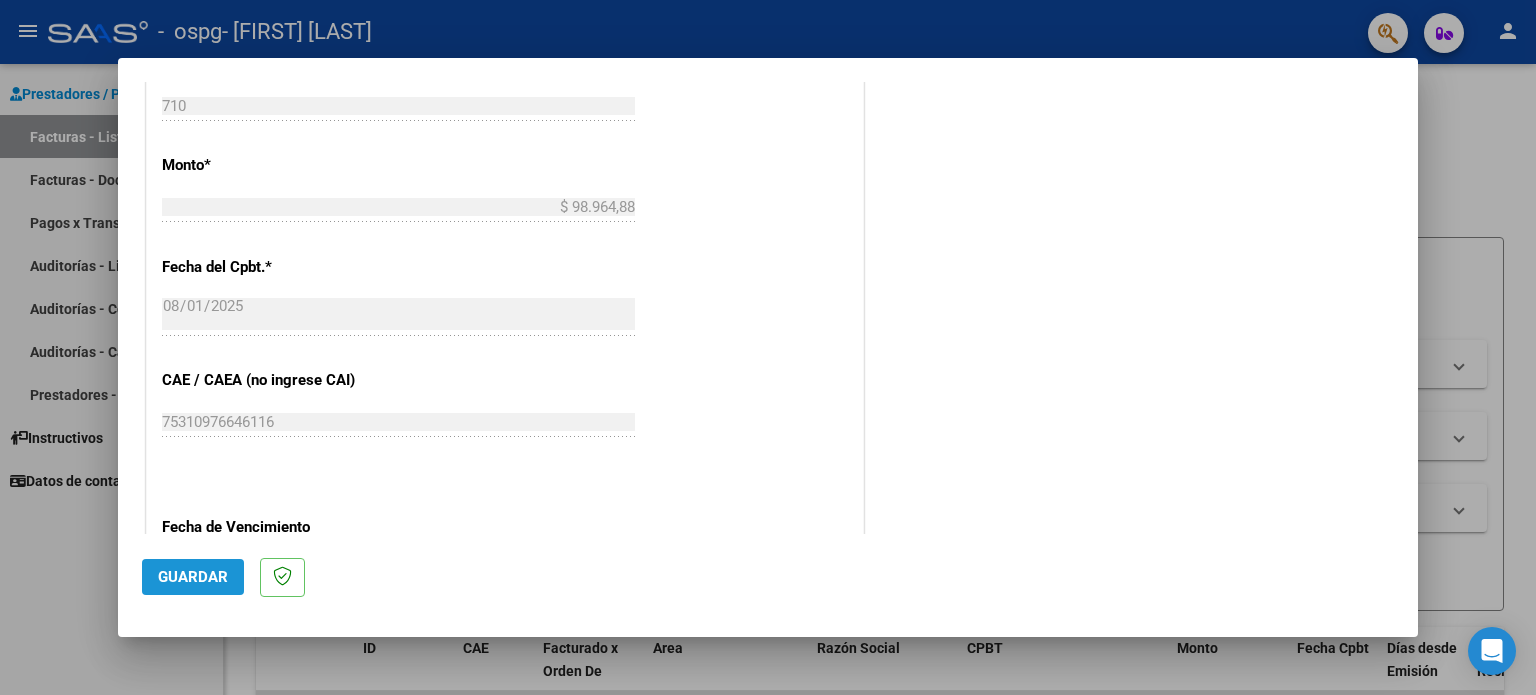 click on "Guardar" 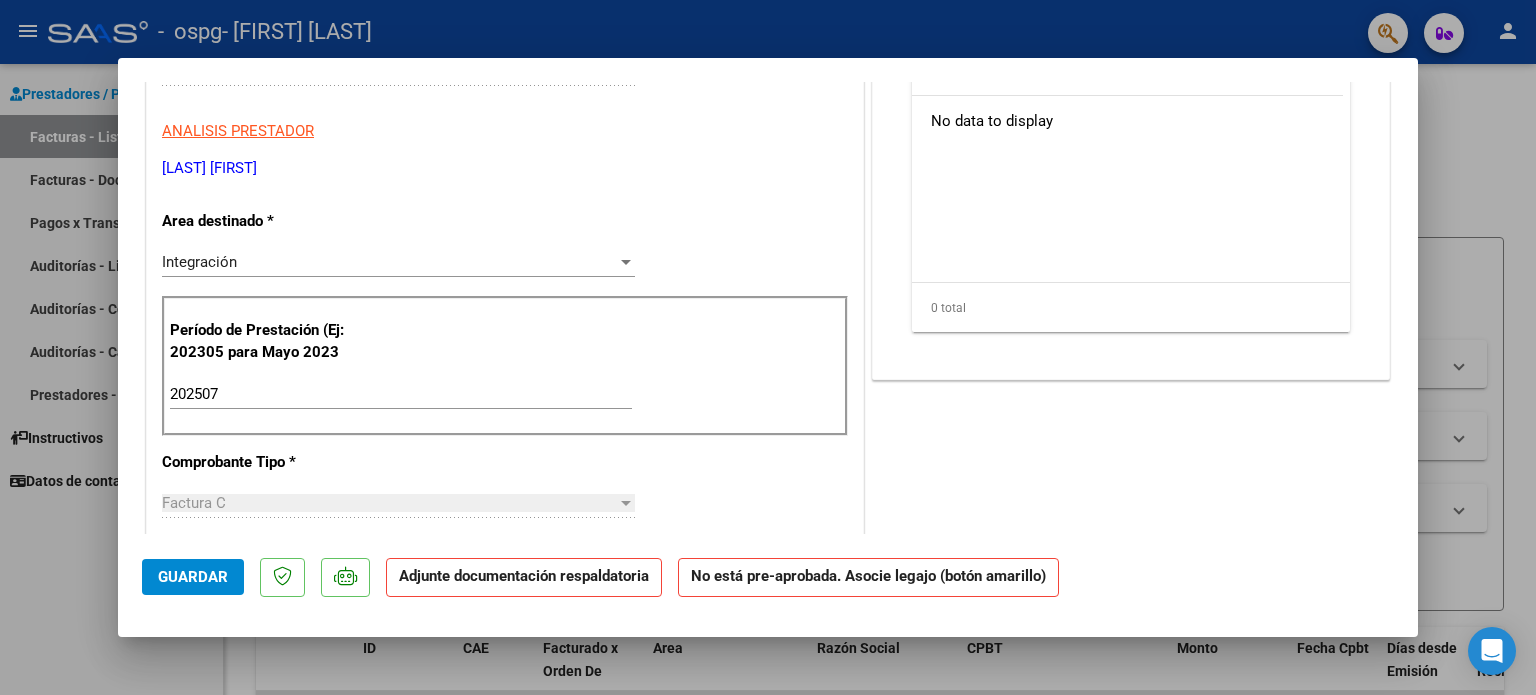 scroll, scrollTop: 0, scrollLeft: 0, axis: both 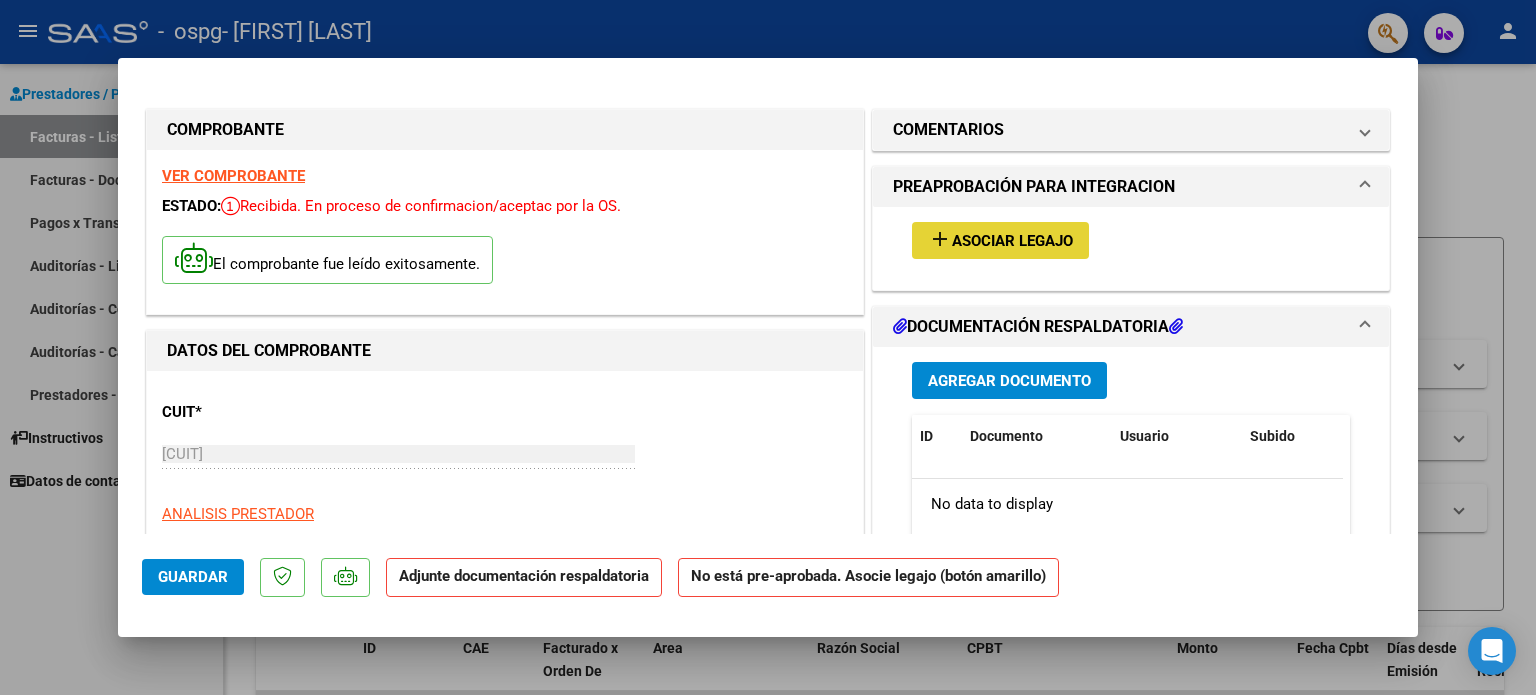 click on "add" at bounding box center [940, 239] 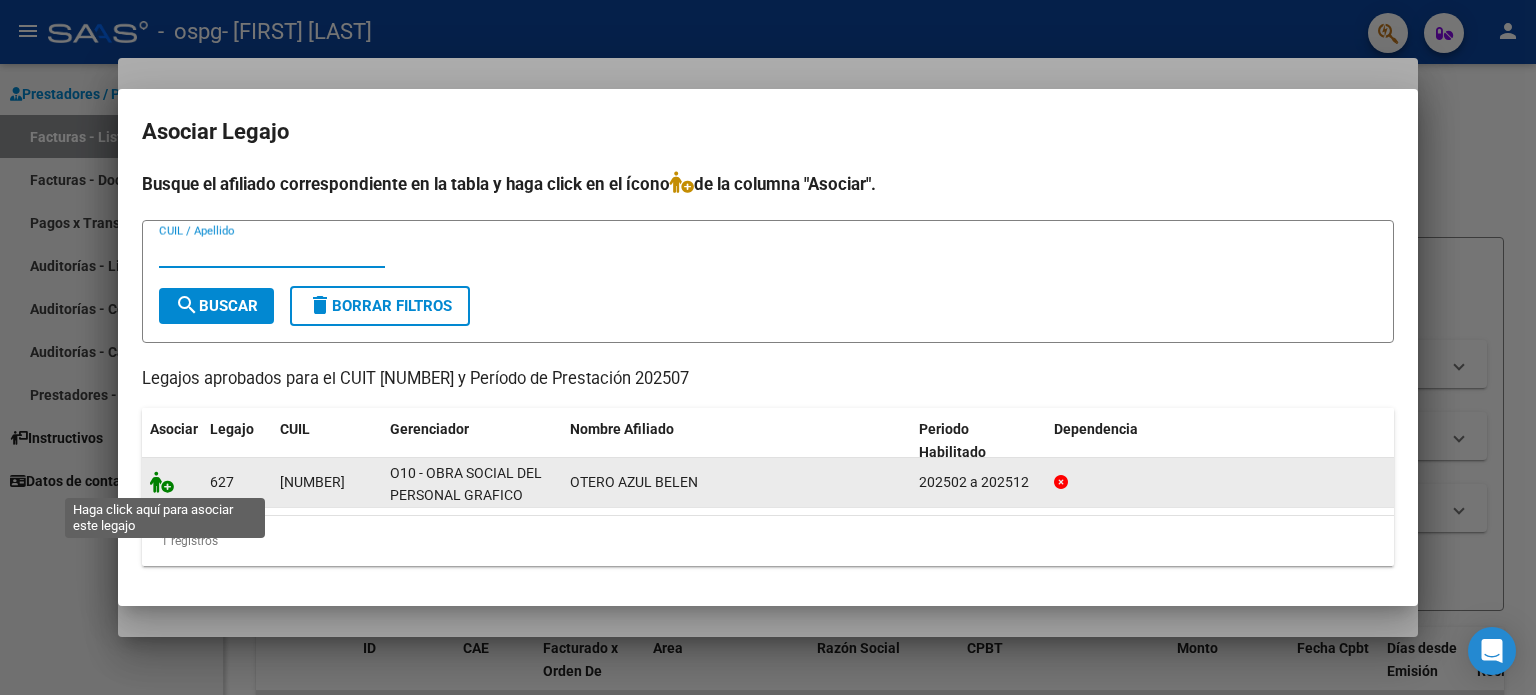 click 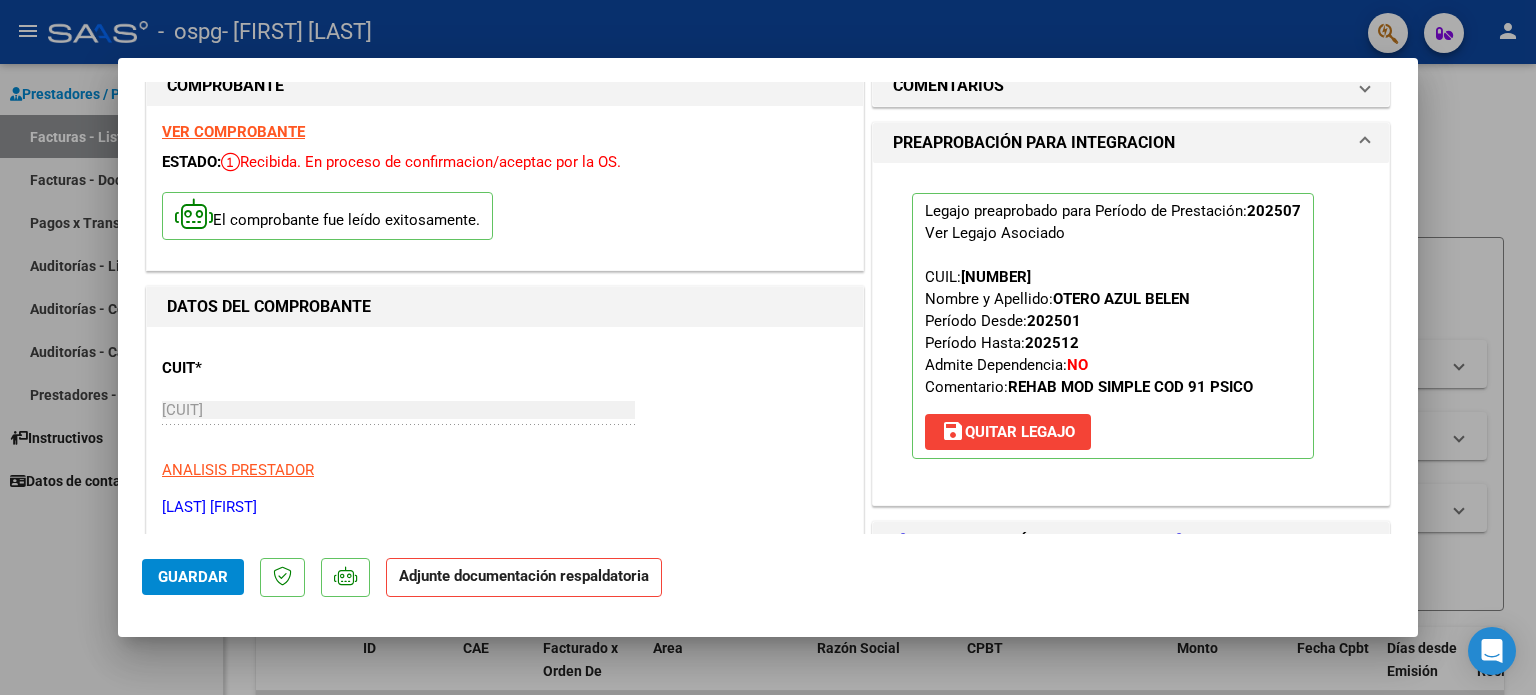 scroll, scrollTop: 0, scrollLeft: 0, axis: both 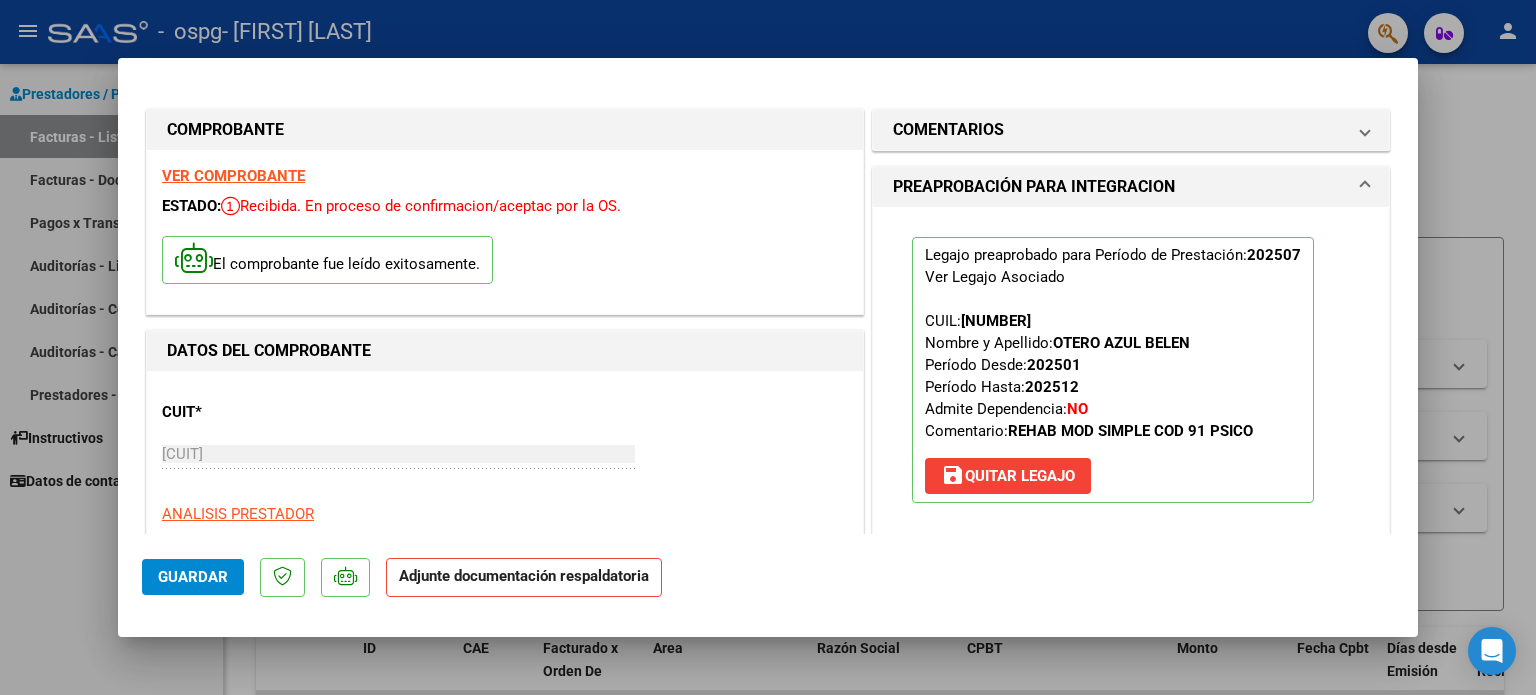 click on "Guardar" 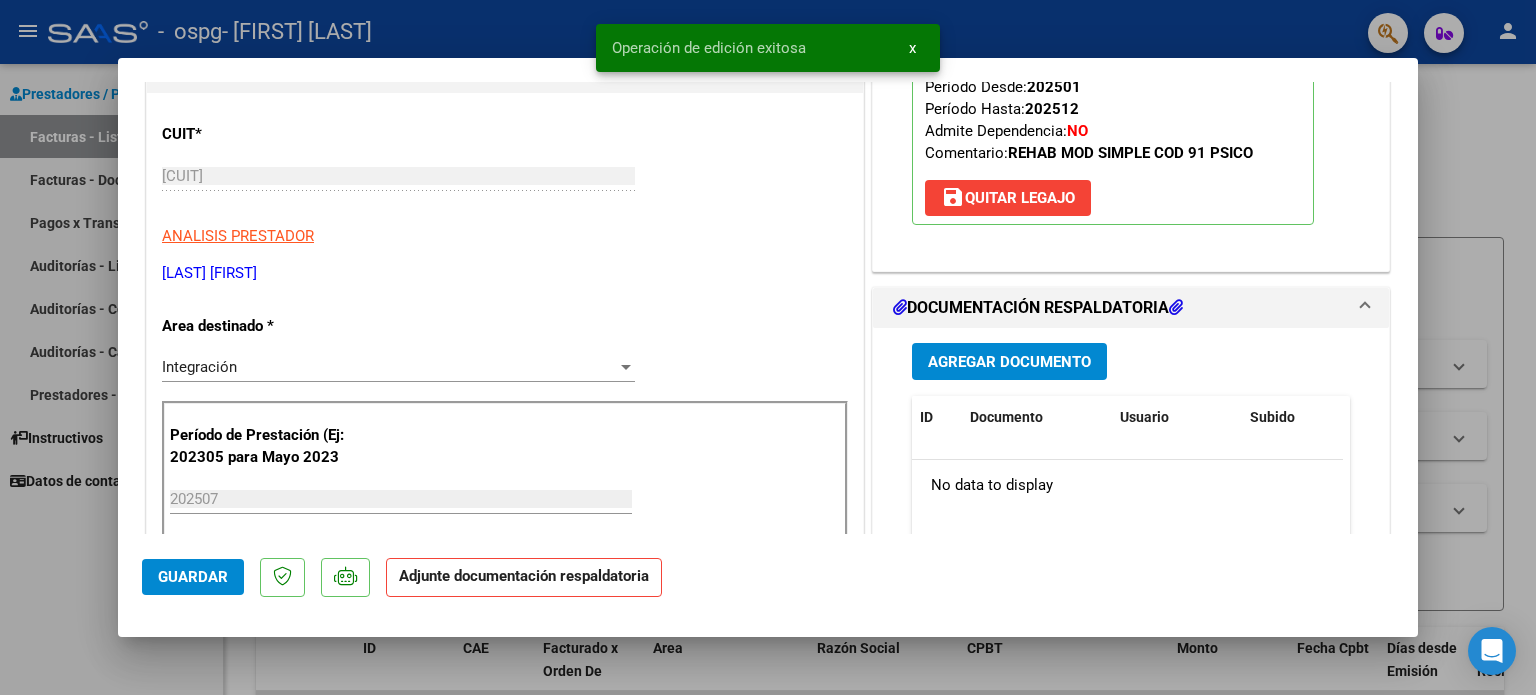 scroll, scrollTop: 300, scrollLeft: 0, axis: vertical 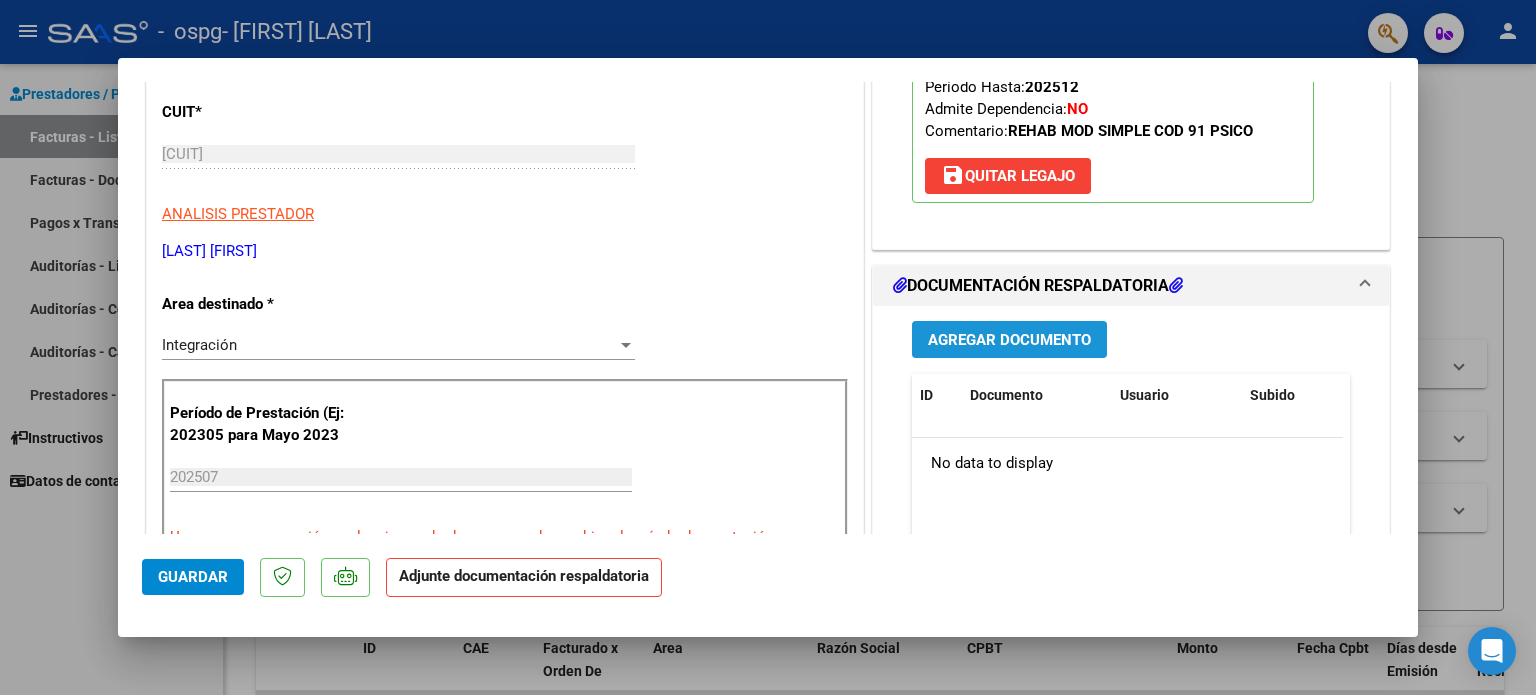 click on "Agregar Documento" at bounding box center (1009, 340) 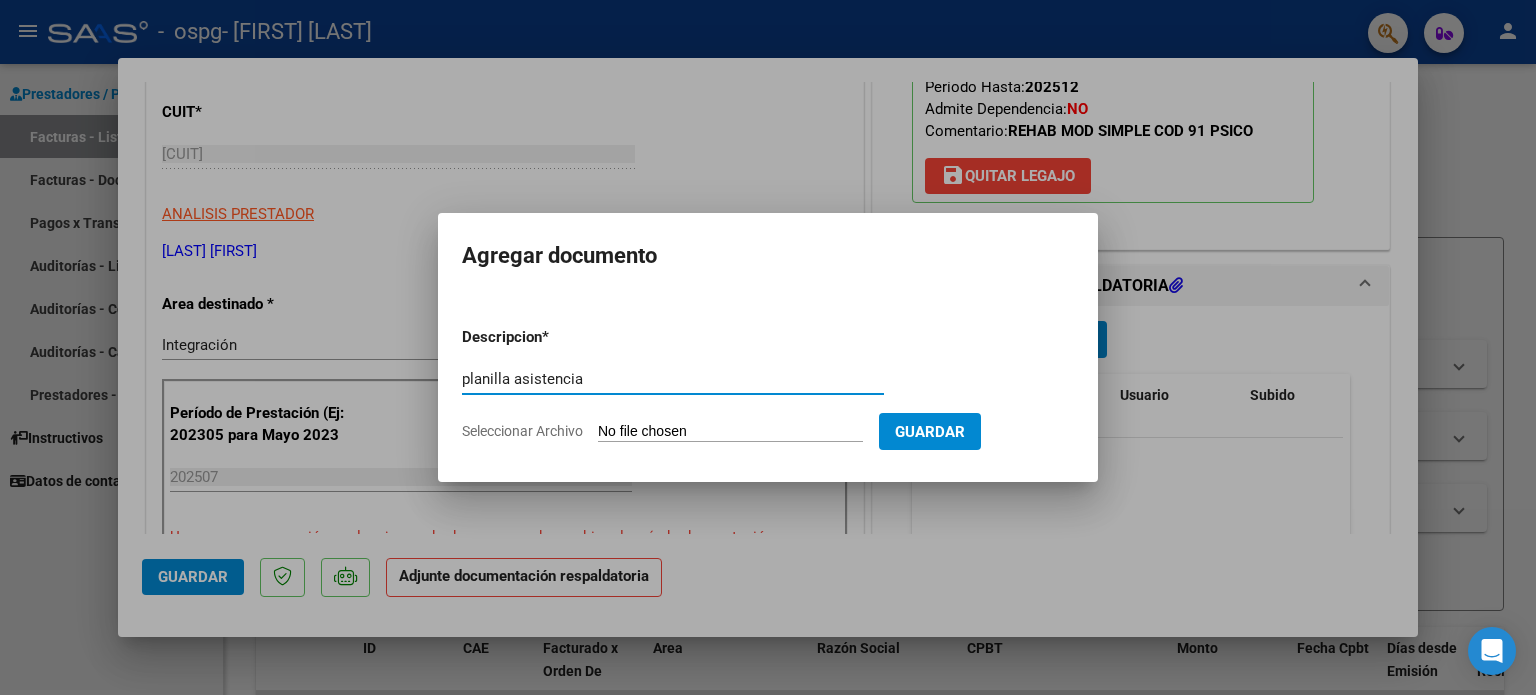 type on "planilla asistencia" 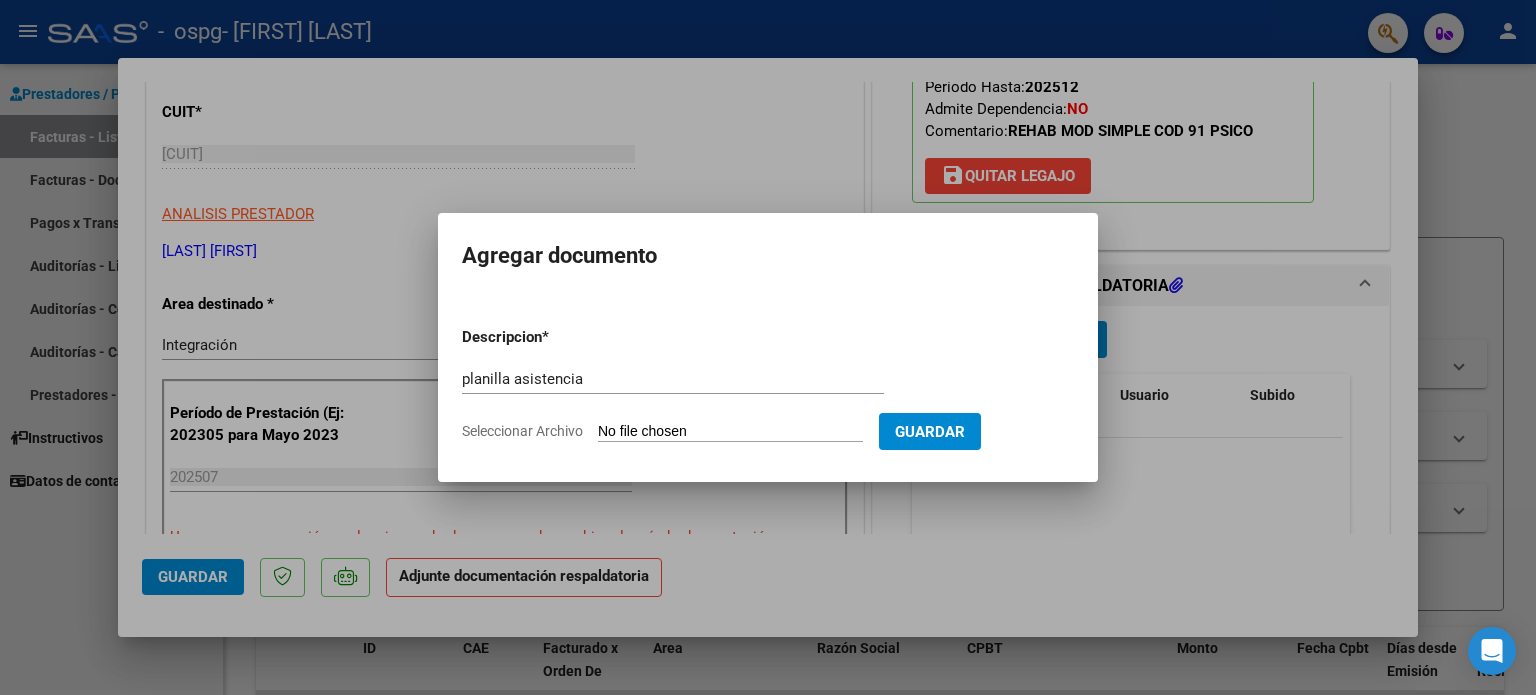 click on "Seleccionar Archivo" 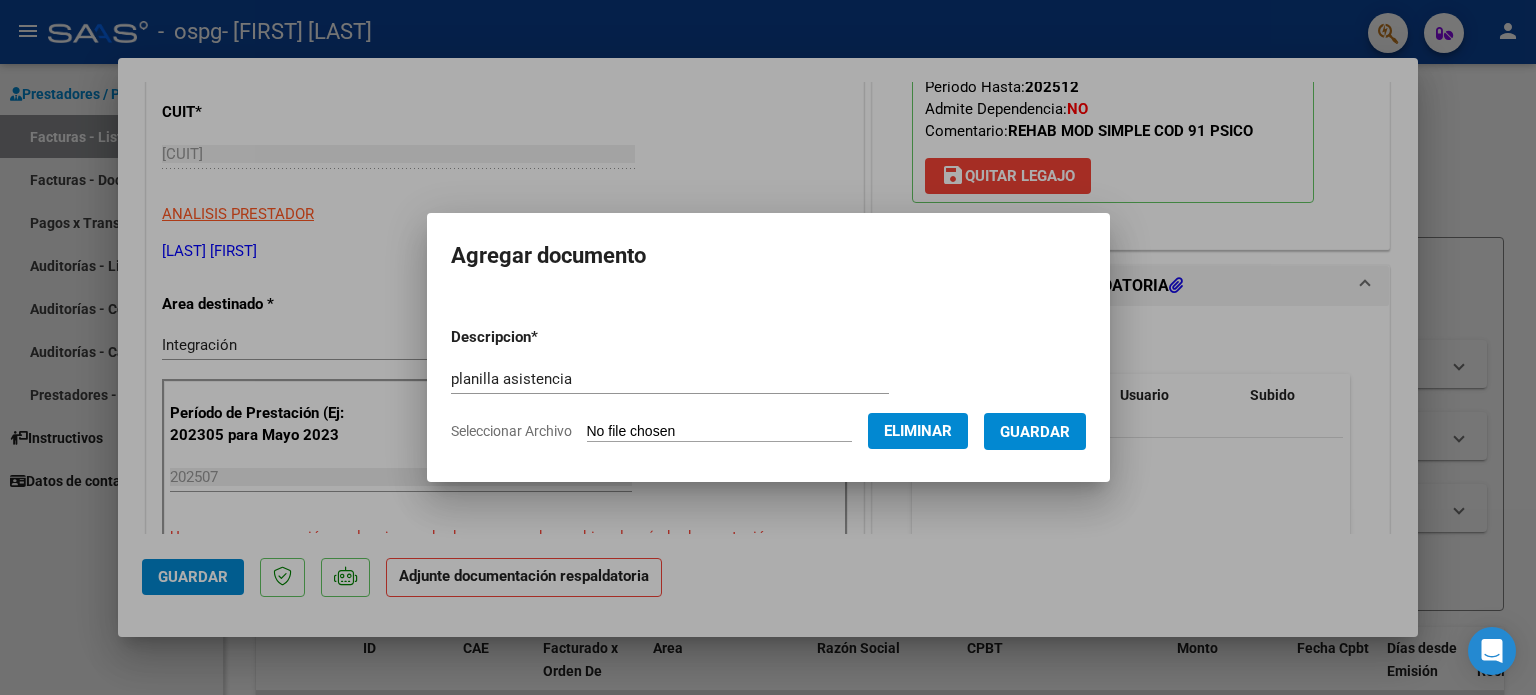 click on "Guardar" at bounding box center [1035, 432] 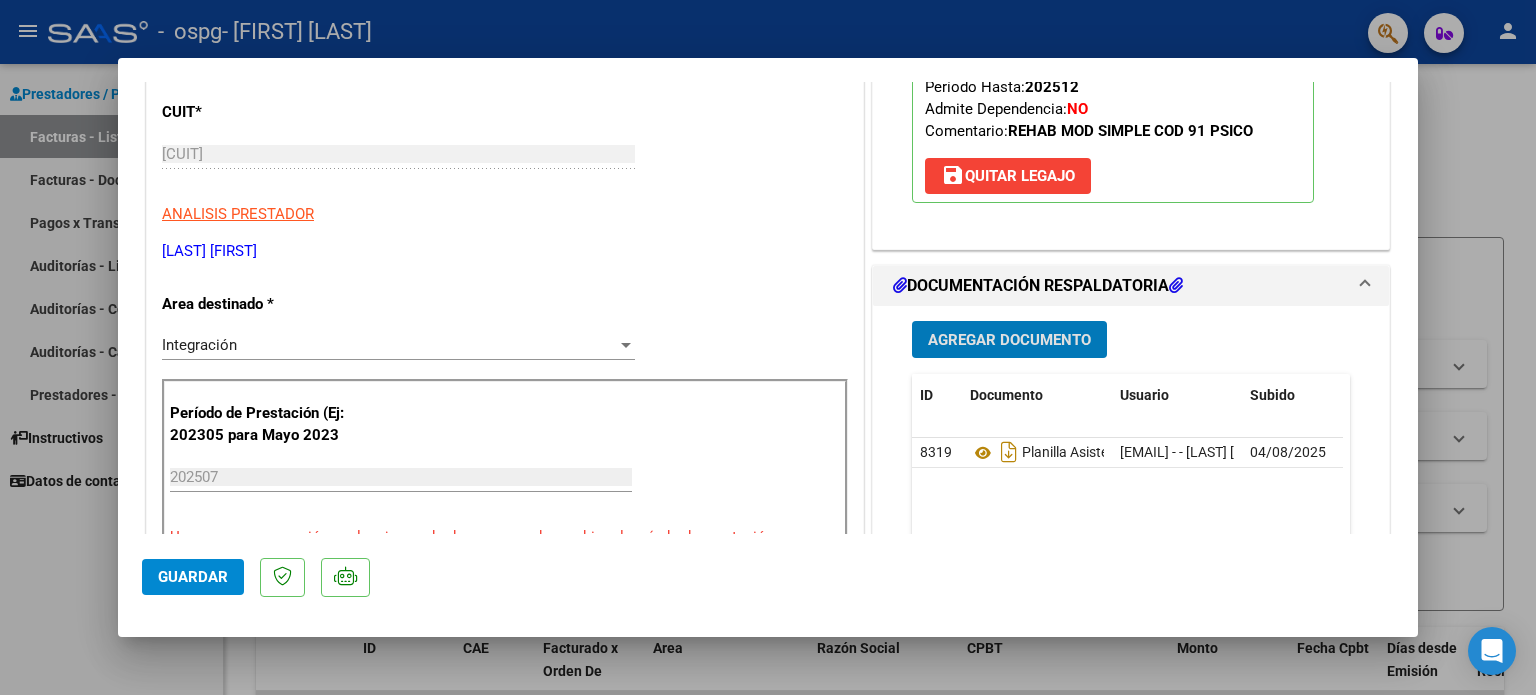 click on "Agregar Documento" at bounding box center [1009, 340] 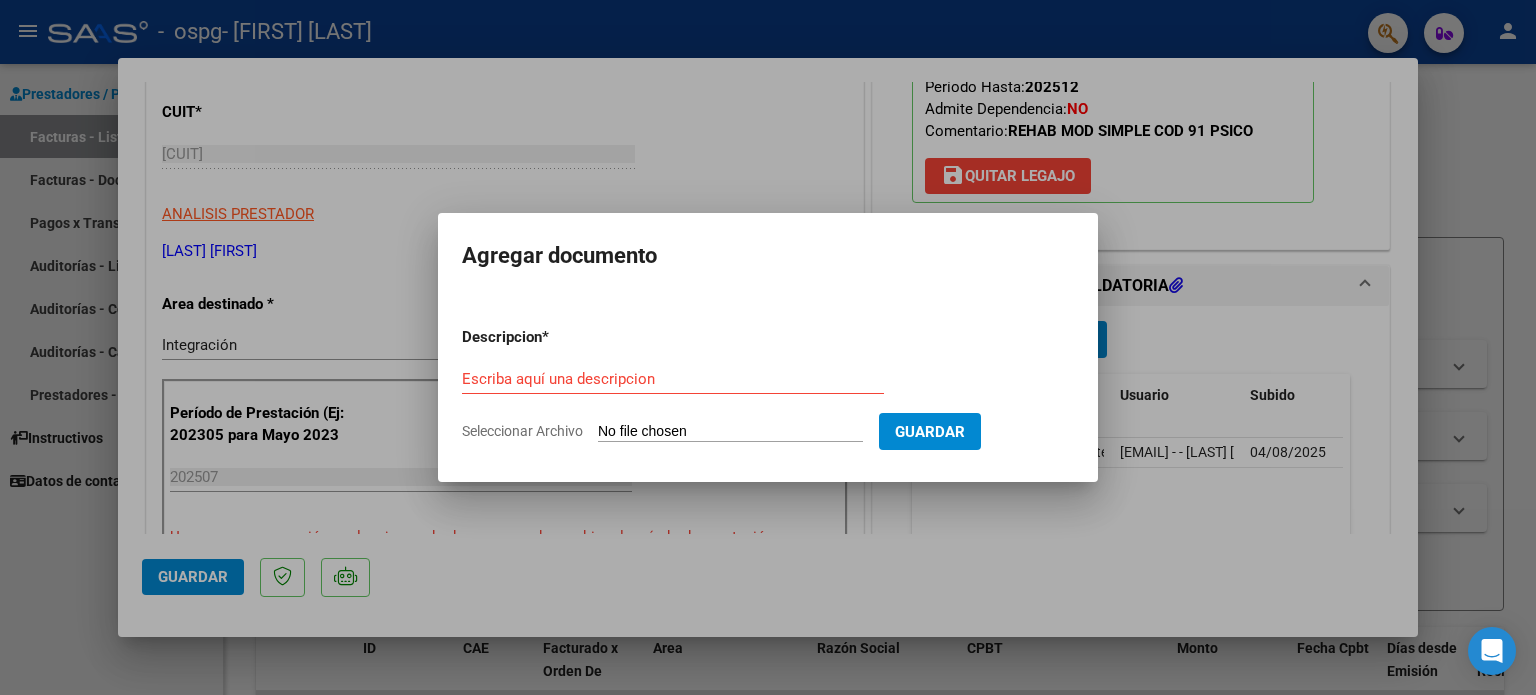 click on "Escriba aquí una descripcion" at bounding box center [673, 379] 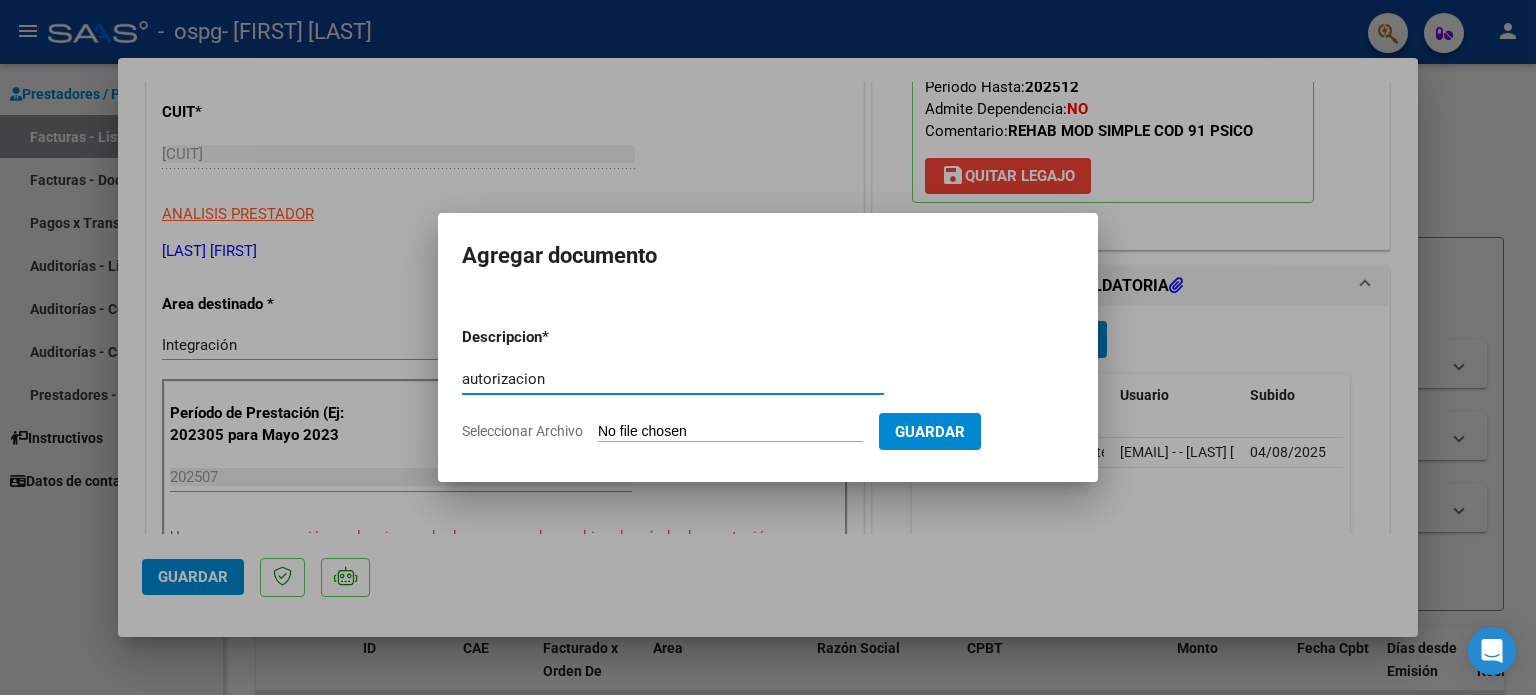 type on "autorizacion" 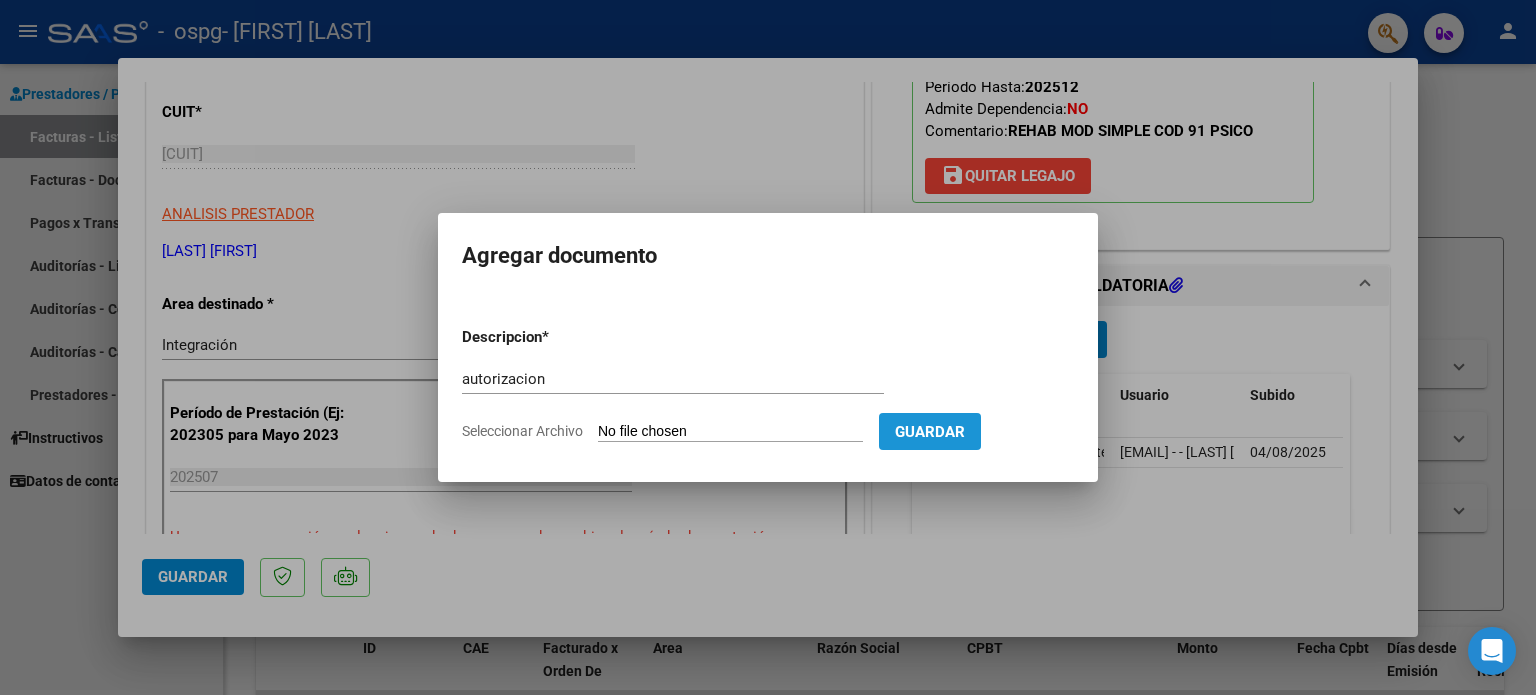 click on "Guardar" at bounding box center (930, 432) 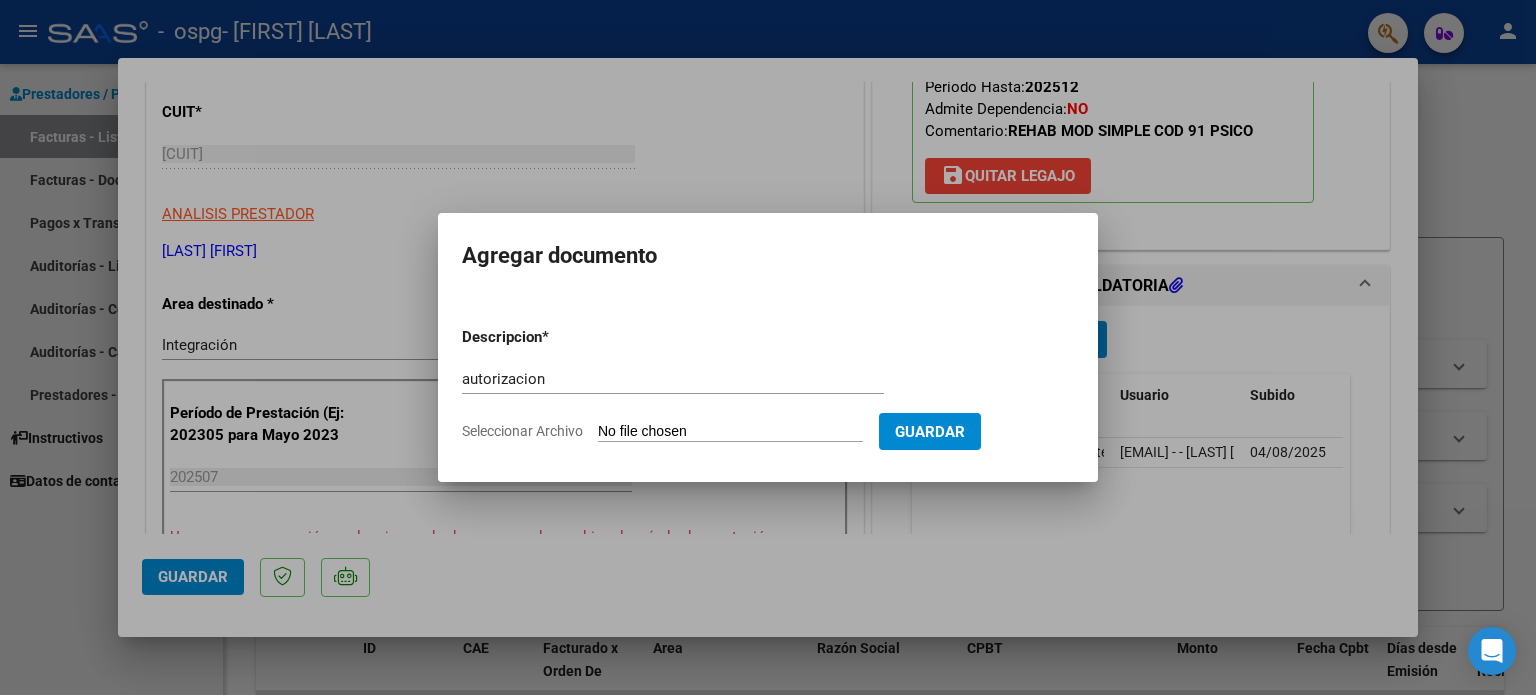 click on "Seleccionar Archivo" at bounding box center (730, 432) 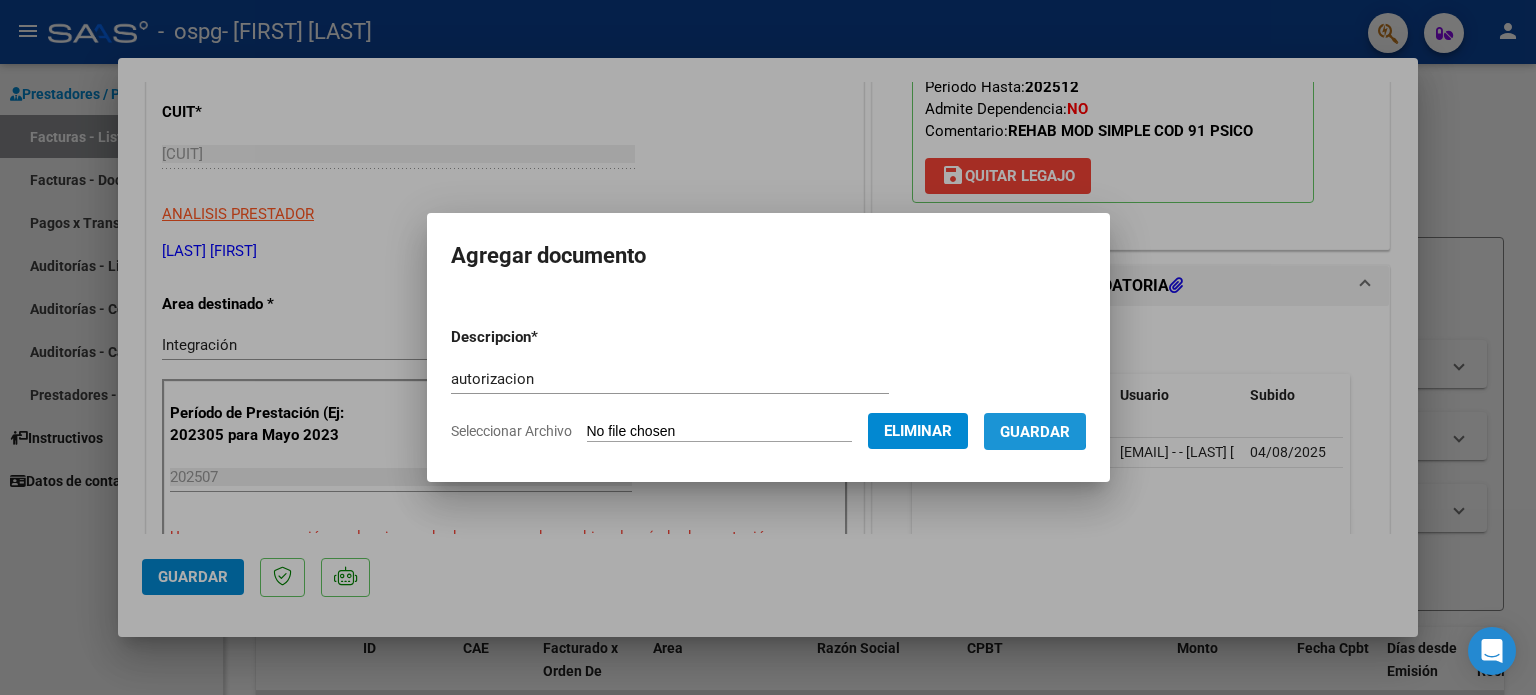 click on "Guardar" at bounding box center (1035, 432) 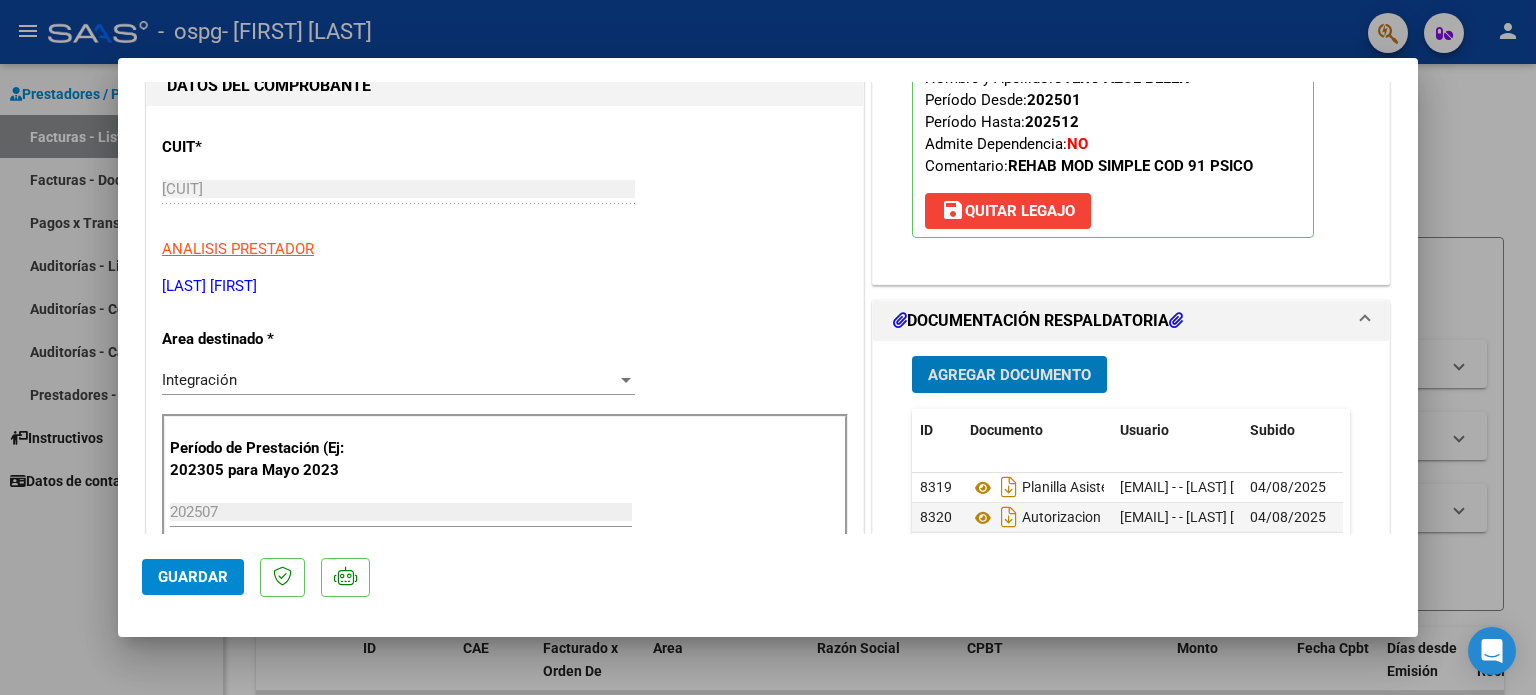 scroll, scrollTop: 300, scrollLeft: 0, axis: vertical 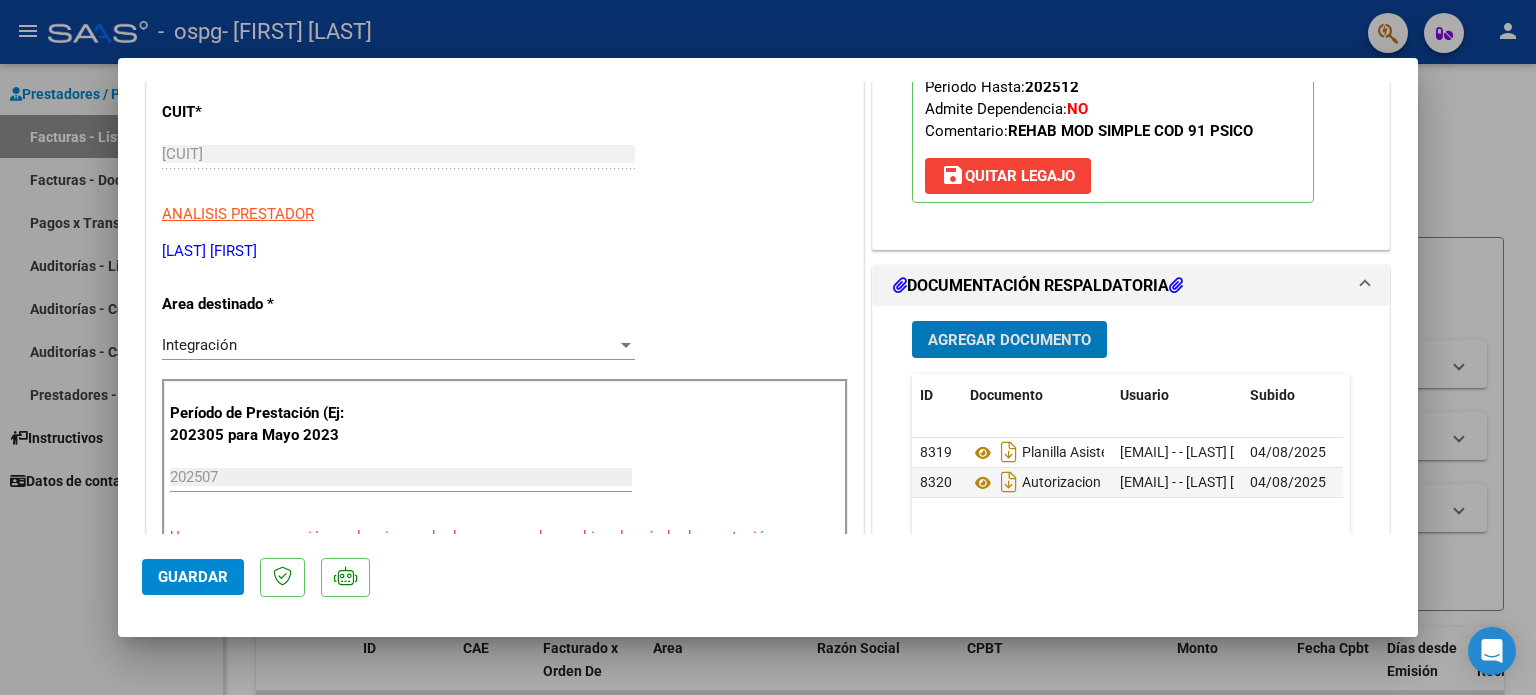 click at bounding box center (626, 345) 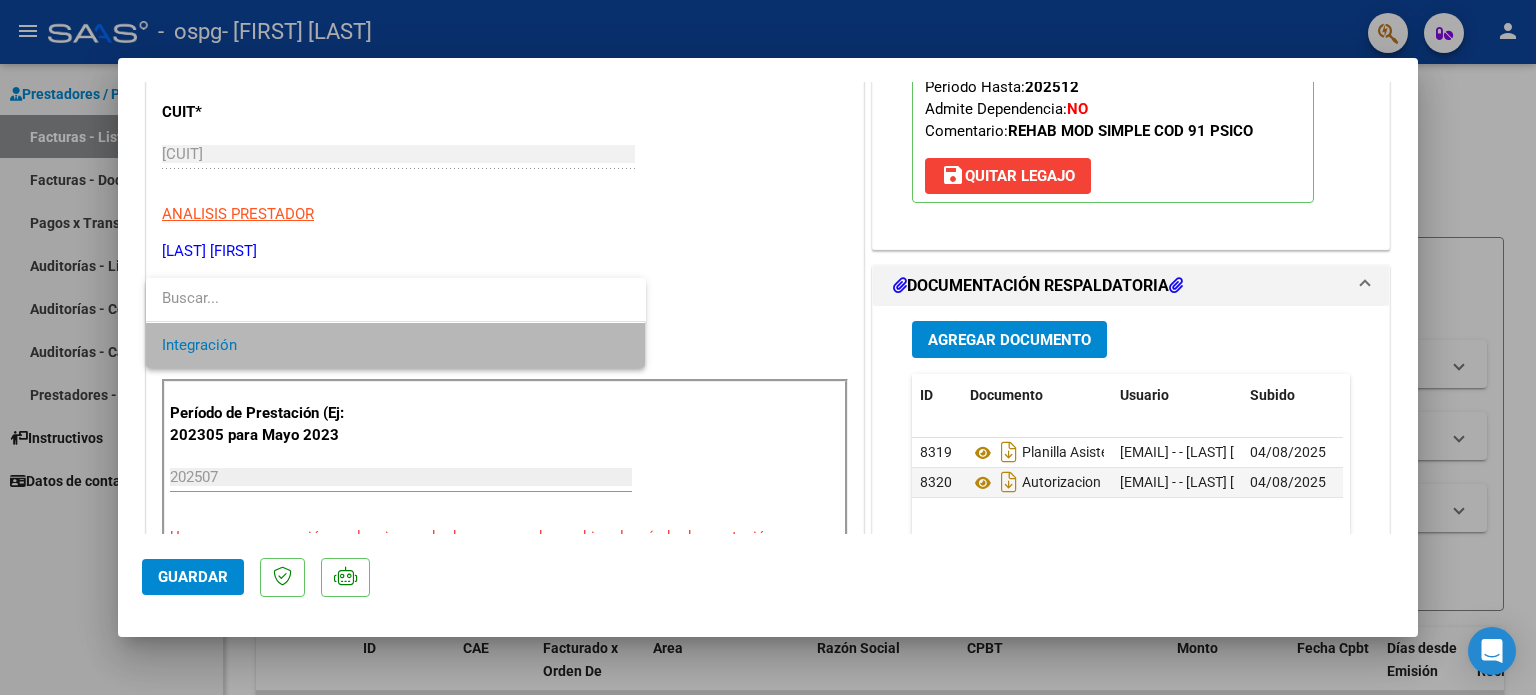 click on "Integración" at bounding box center (396, 345) 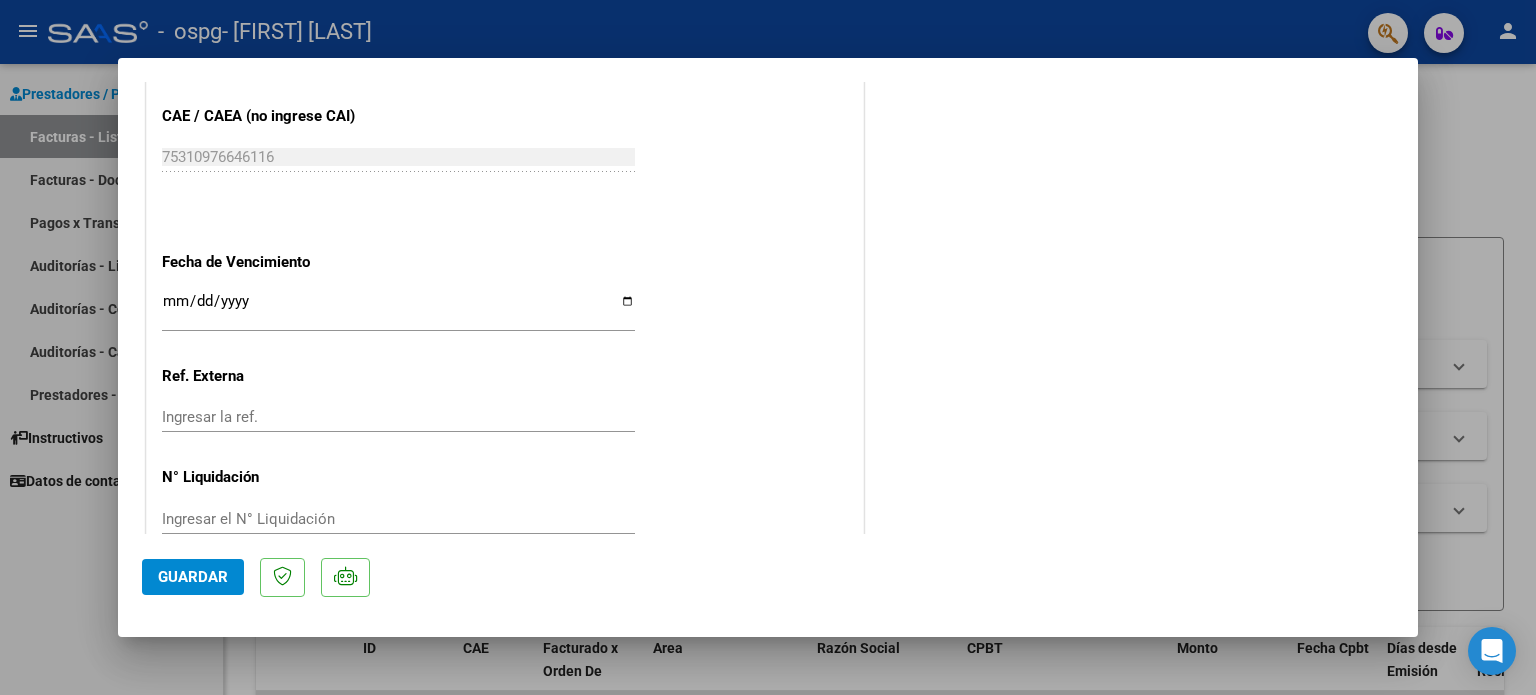 scroll, scrollTop: 1336, scrollLeft: 0, axis: vertical 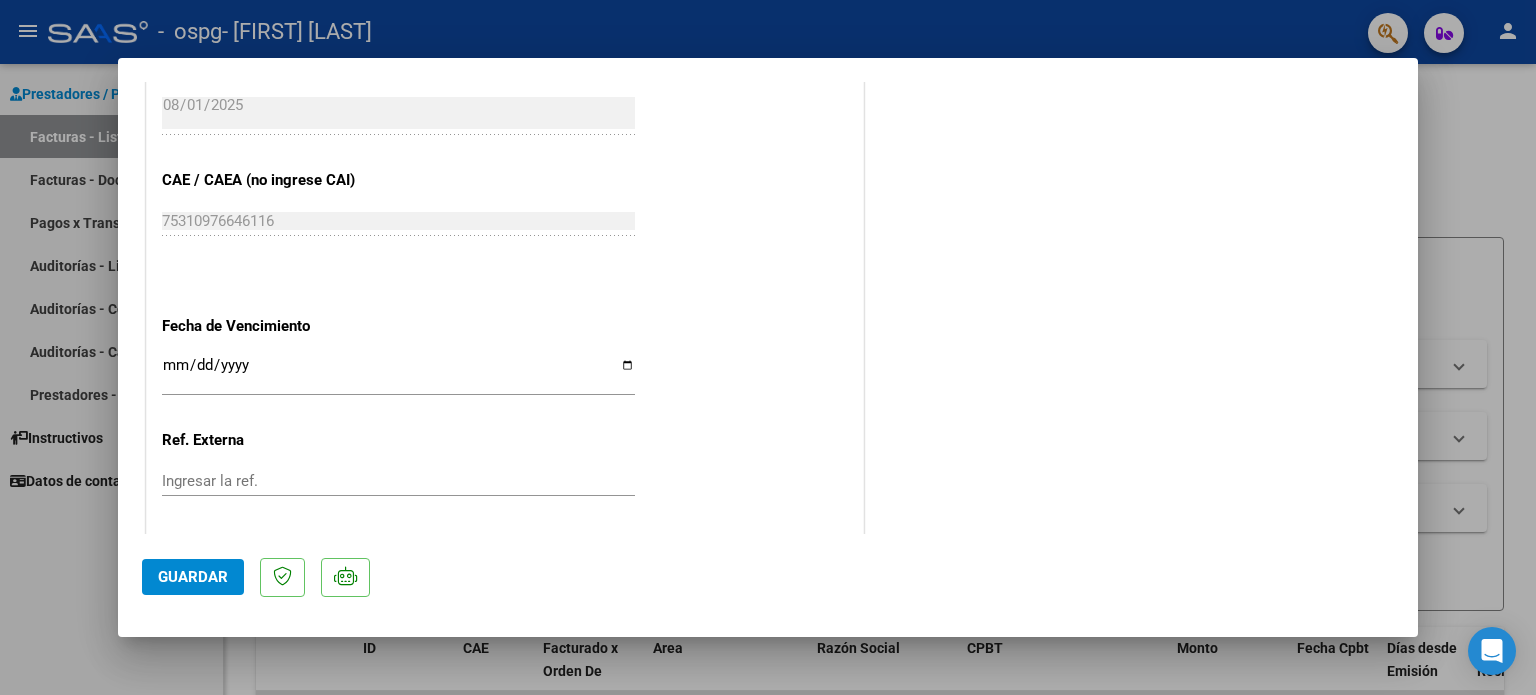 click on "Ingresar la fecha" at bounding box center (398, 373) 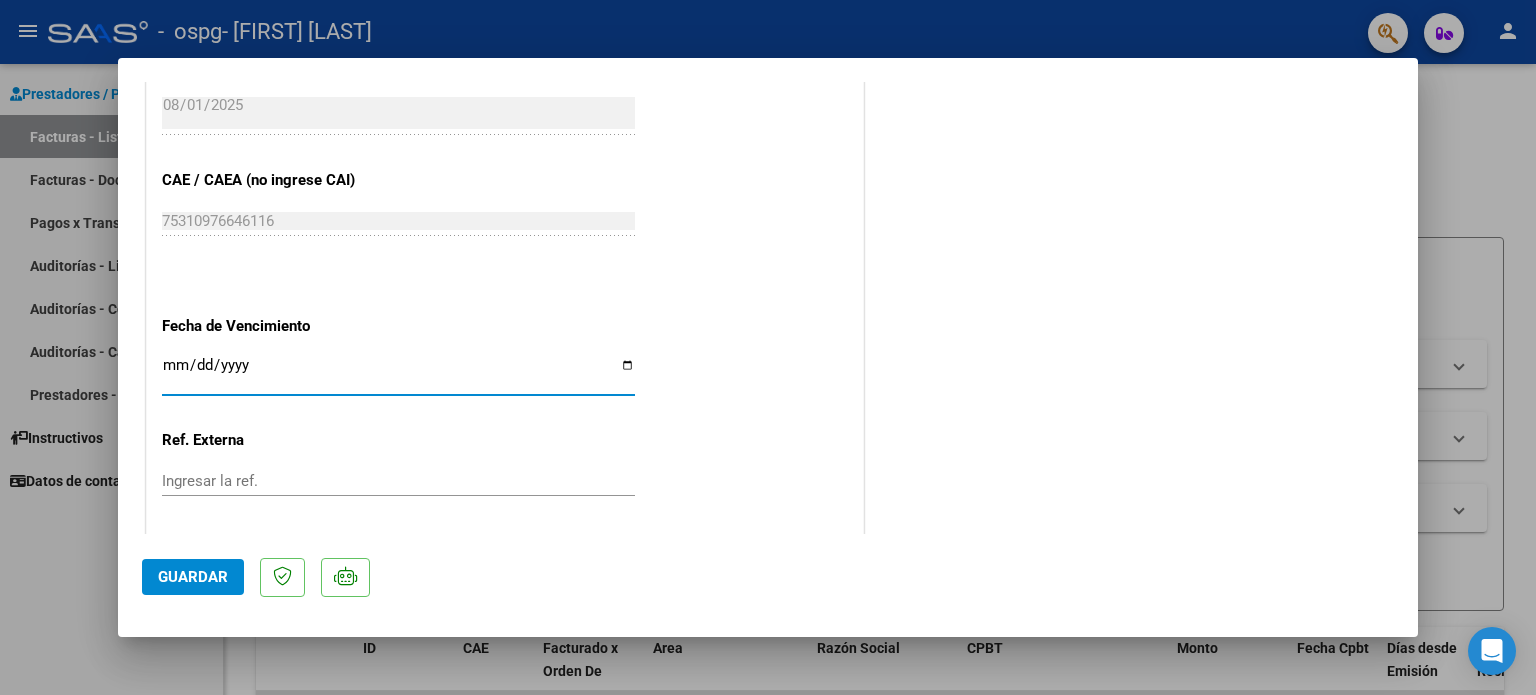type on "2025-08-04" 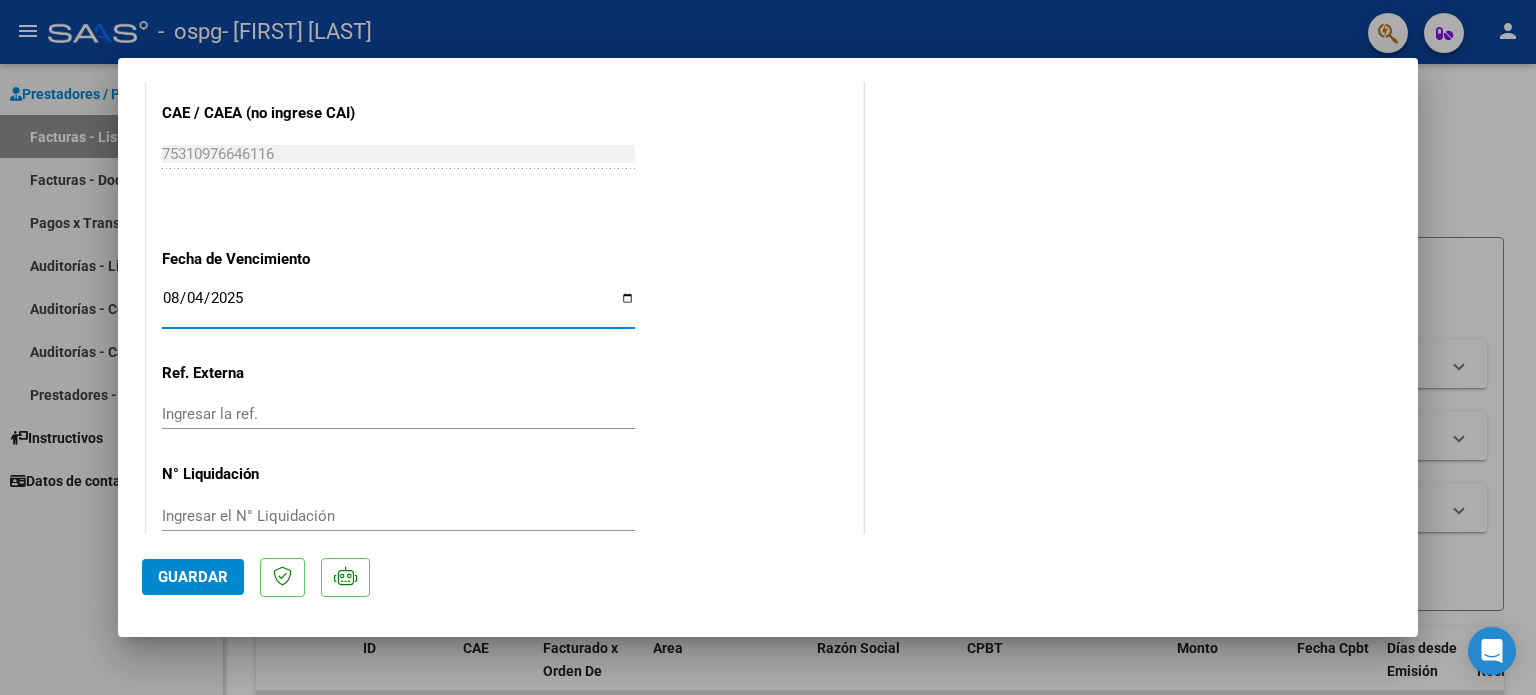 scroll, scrollTop: 1336, scrollLeft: 0, axis: vertical 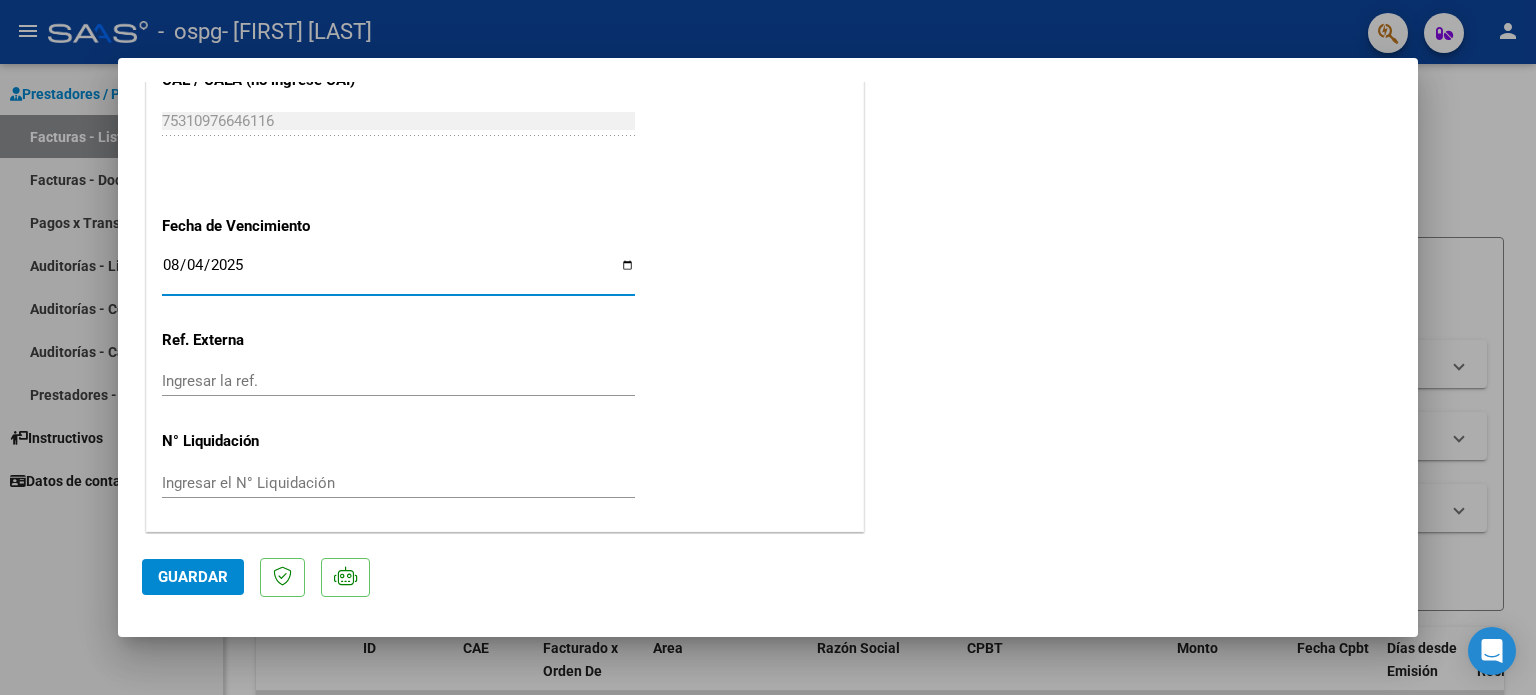 click on "Guardar" 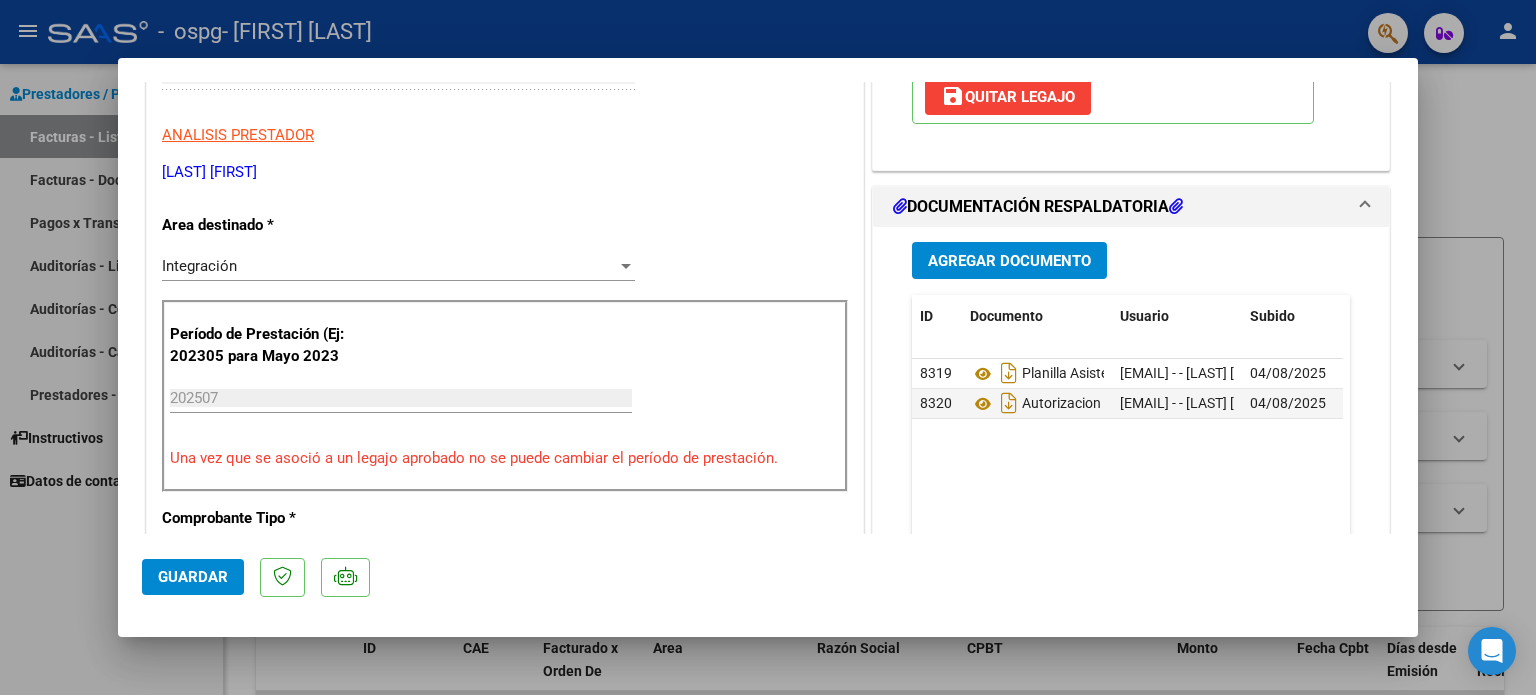 scroll, scrollTop: 400, scrollLeft: 0, axis: vertical 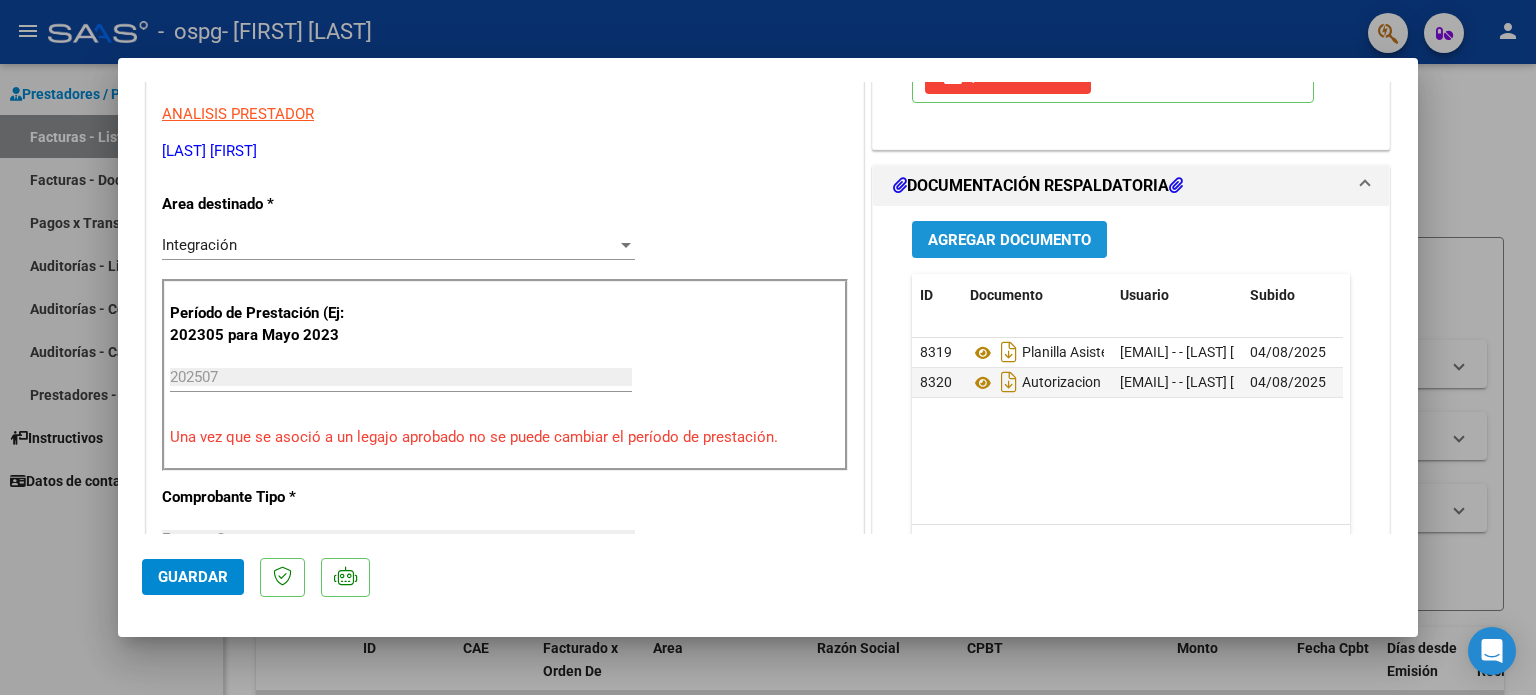click on "Agregar Documento" at bounding box center (1009, 240) 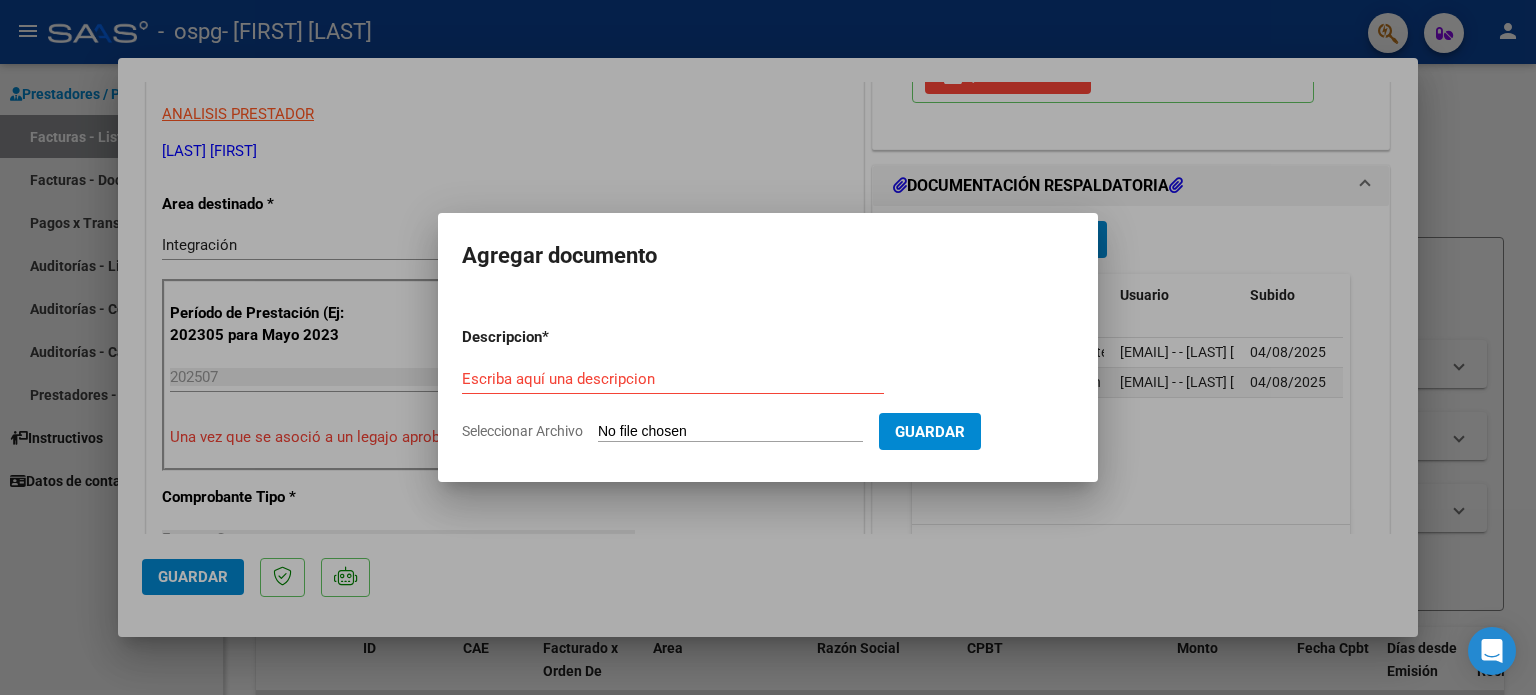 click on "Escriba aquí una descripcion" at bounding box center [673, 379] 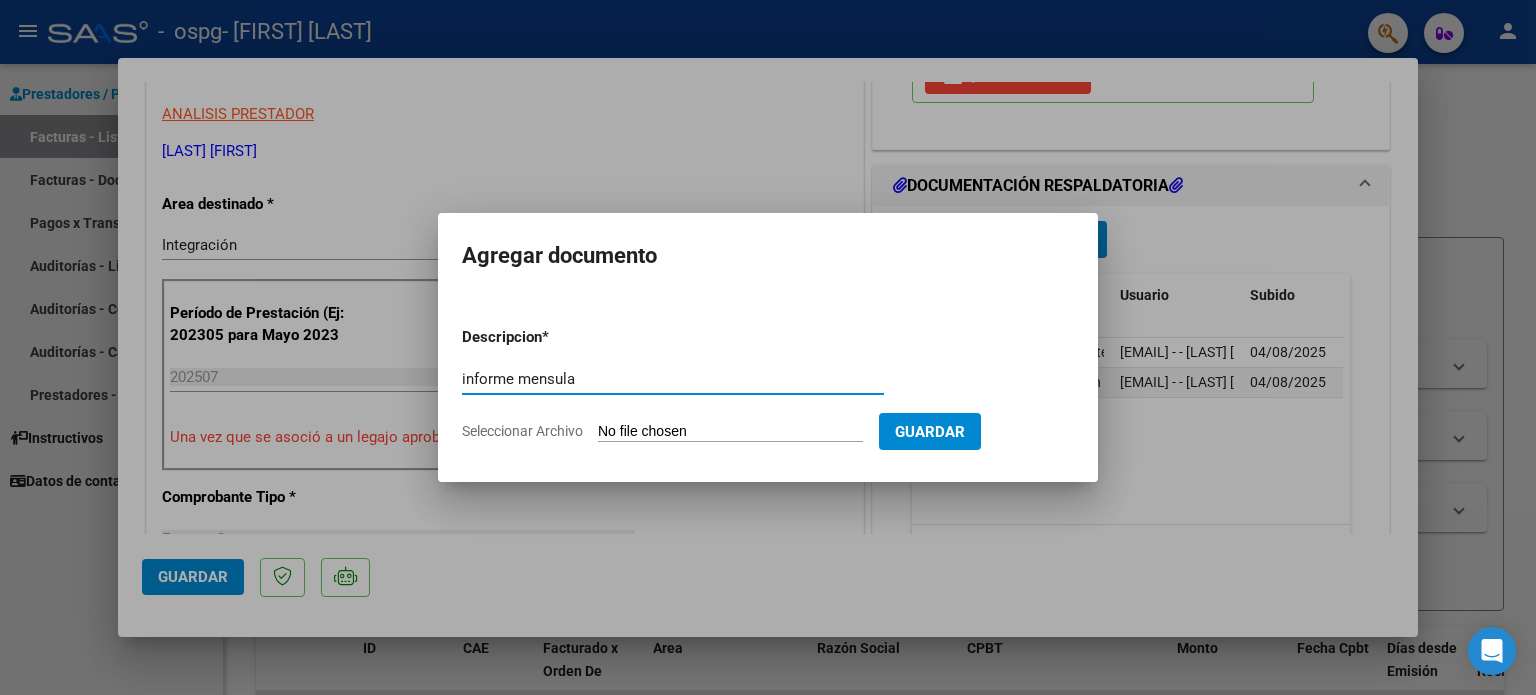 click on "informe mensula" at bounding box center (673, 379) 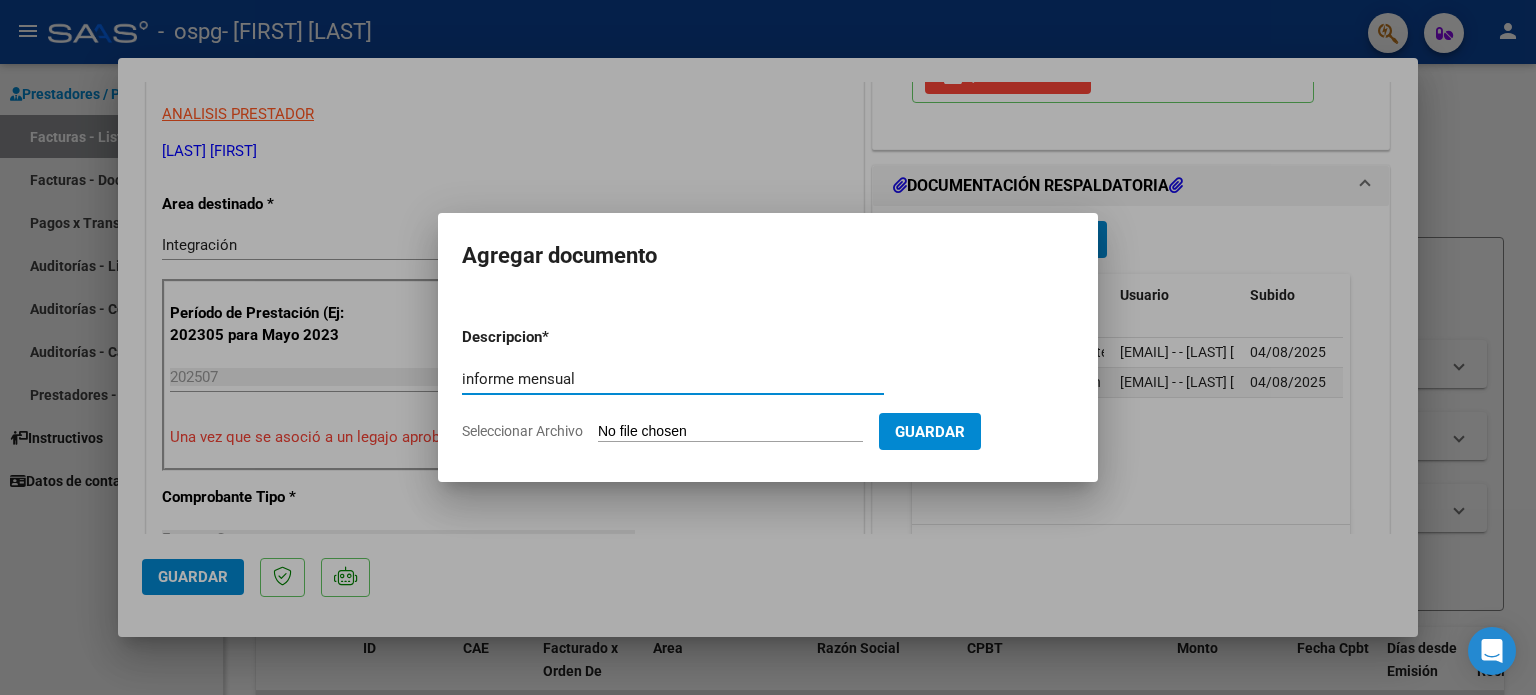 type on "informe mensual" 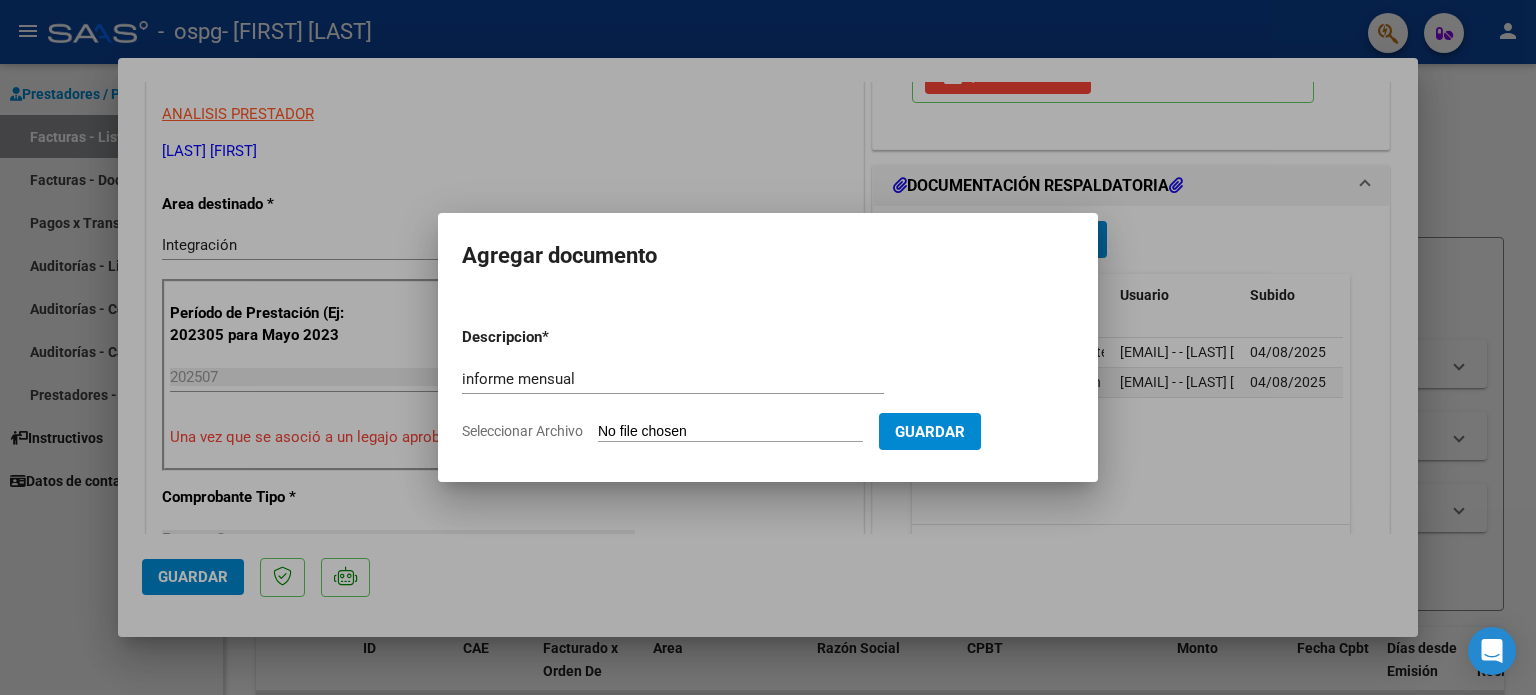 click on "Seleccionar Archivo" at bounding box center [730, 432] 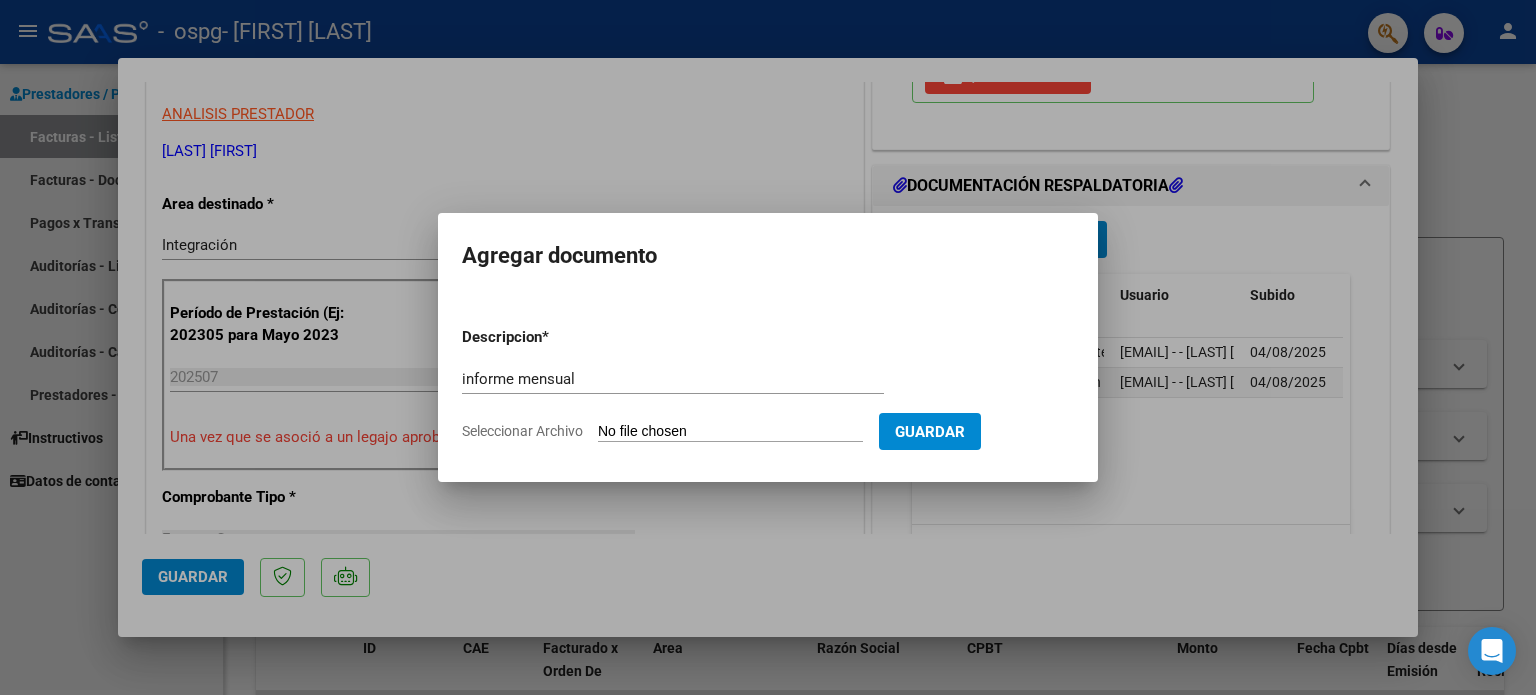 type on "C:\fakepath\informe mensual [LAST] [FIRST] julio 2025.pdf" 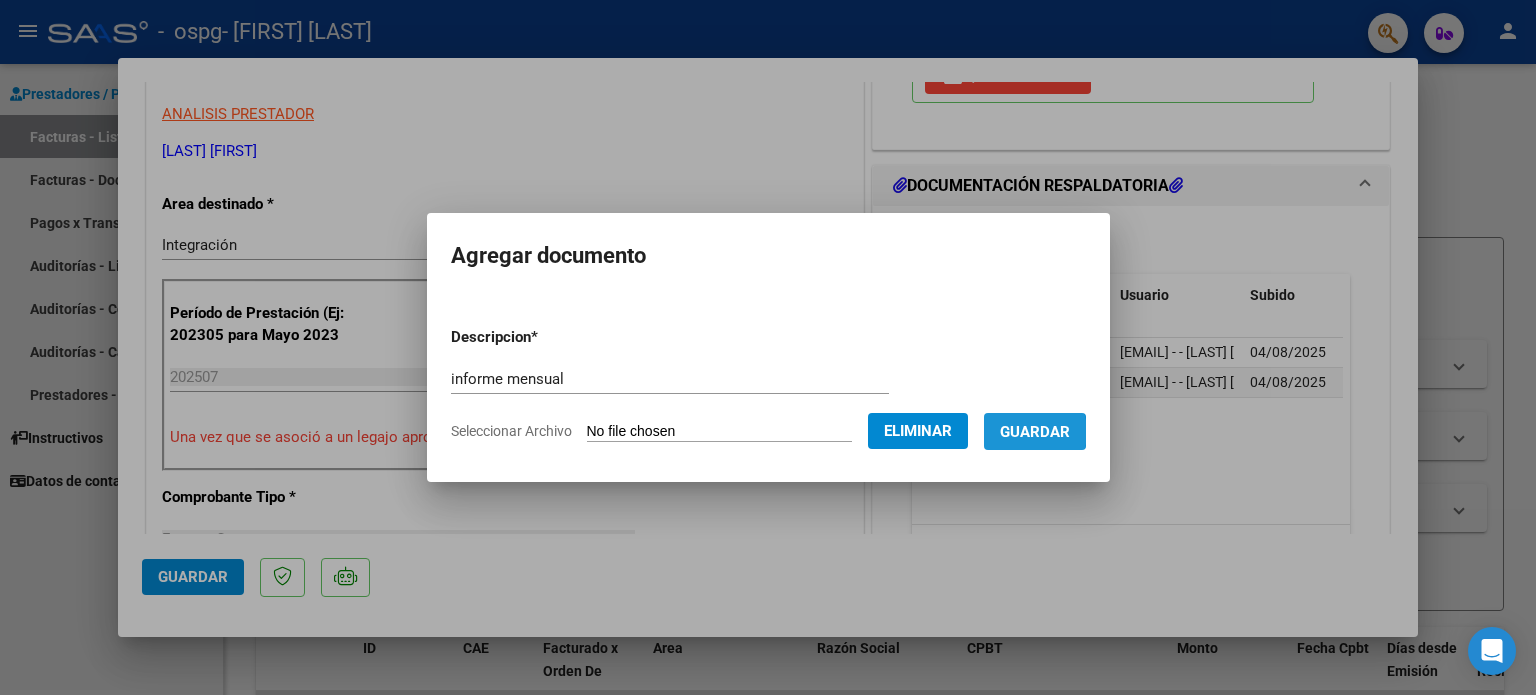 click on "Guardar" at bounding box center [1035, 432] 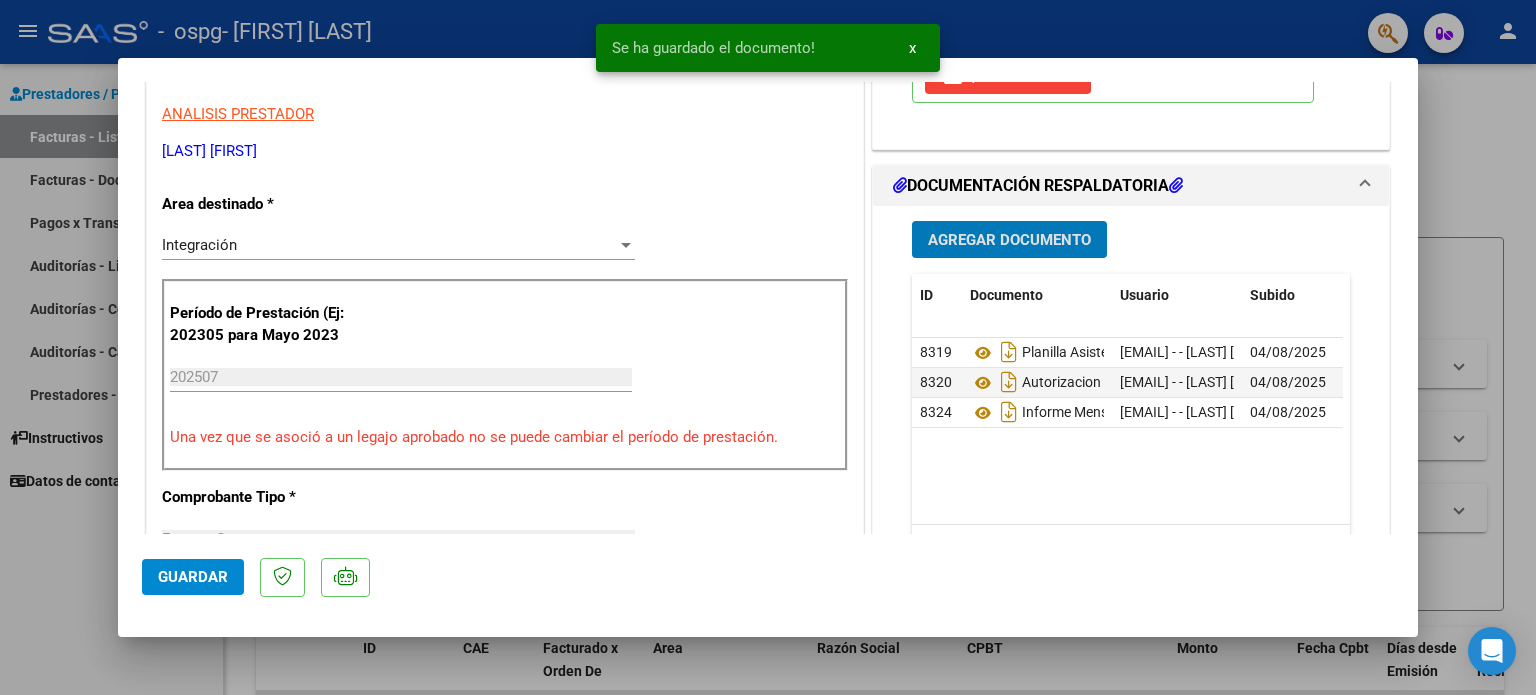 scroll, scrollTop: 1100, scrollLeft: 0, axis: vertical 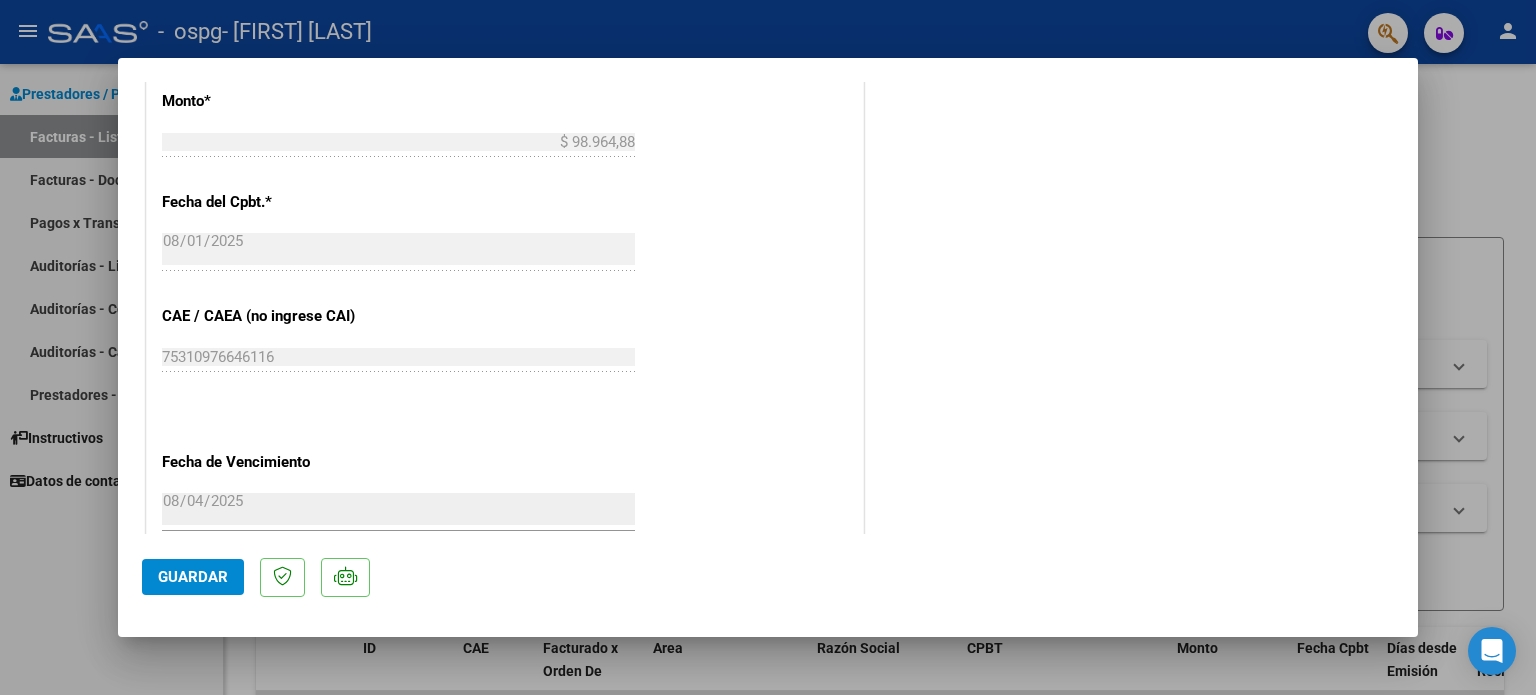 click on "Guardar" 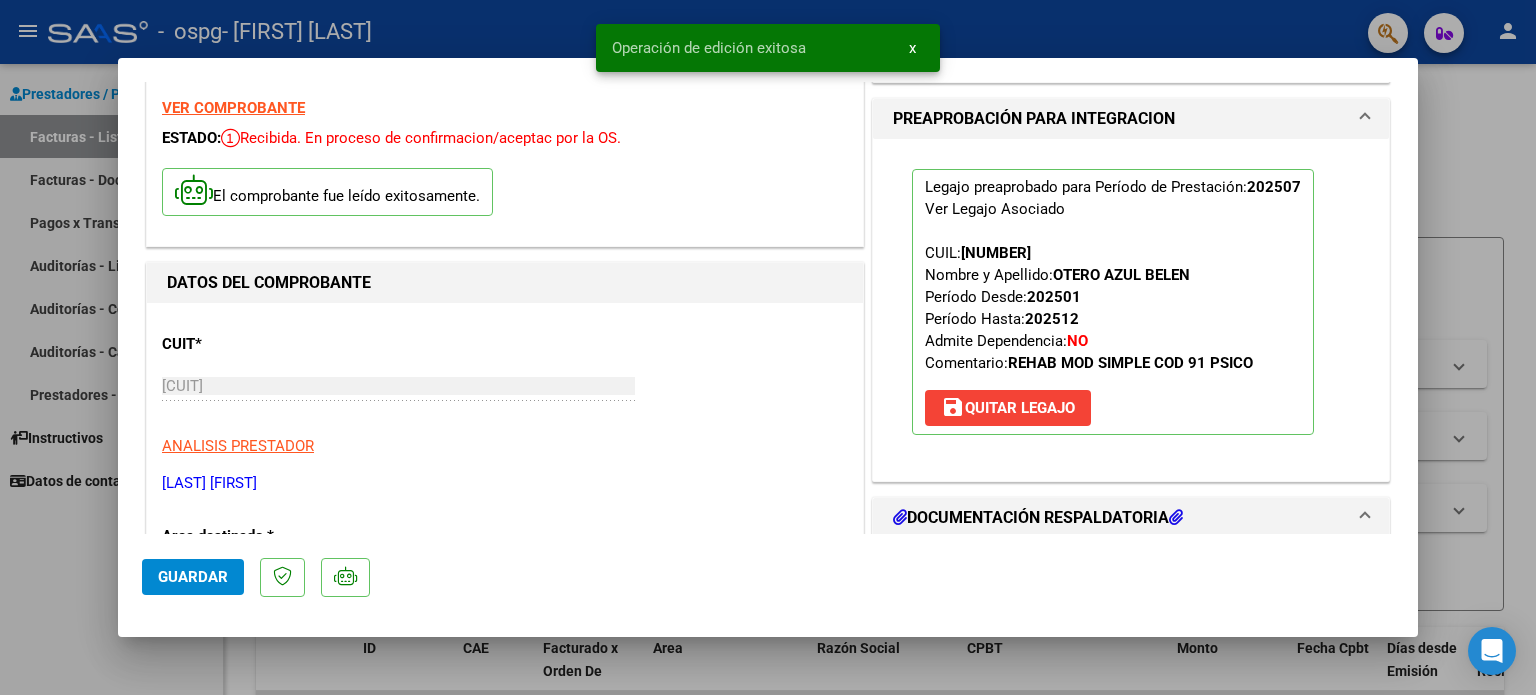 scroll, scrollTop: 0, scrollLeft: 0, axis: both 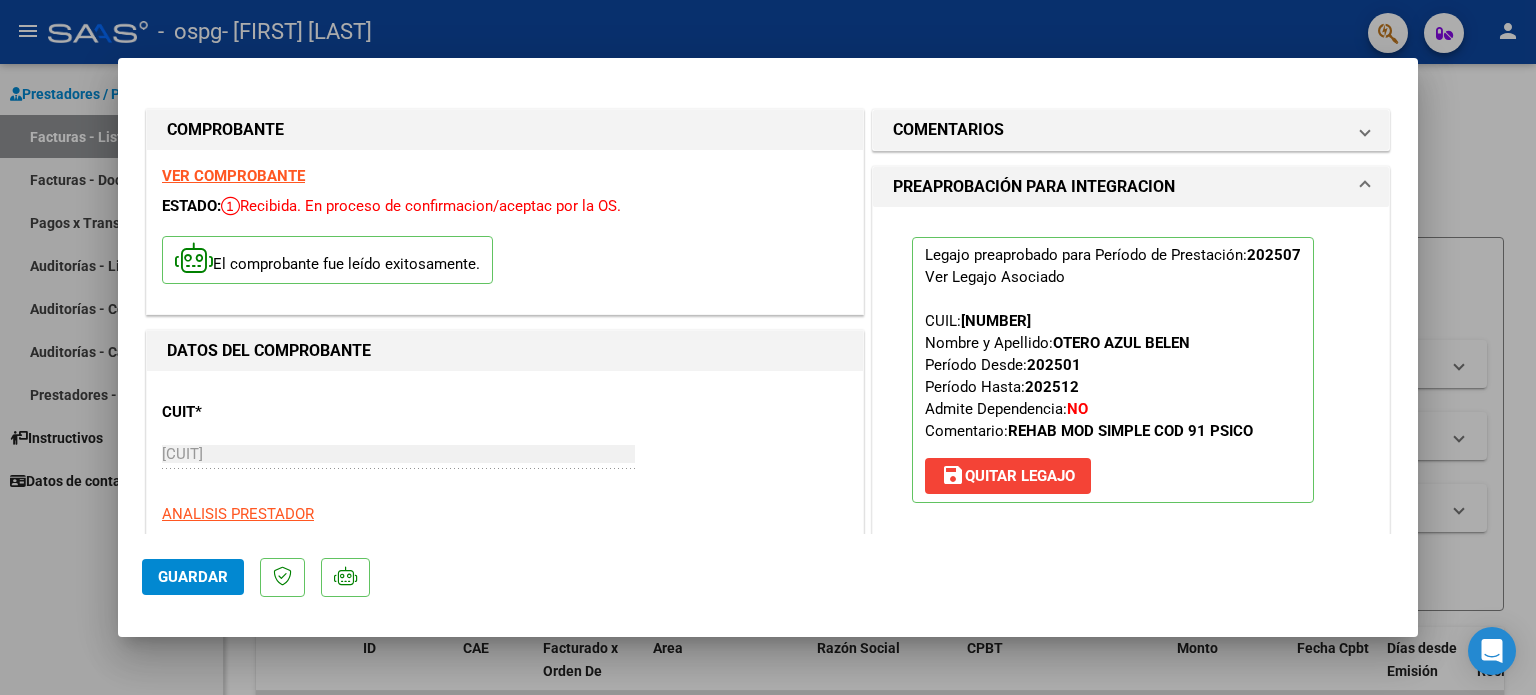 click on "Guardar" 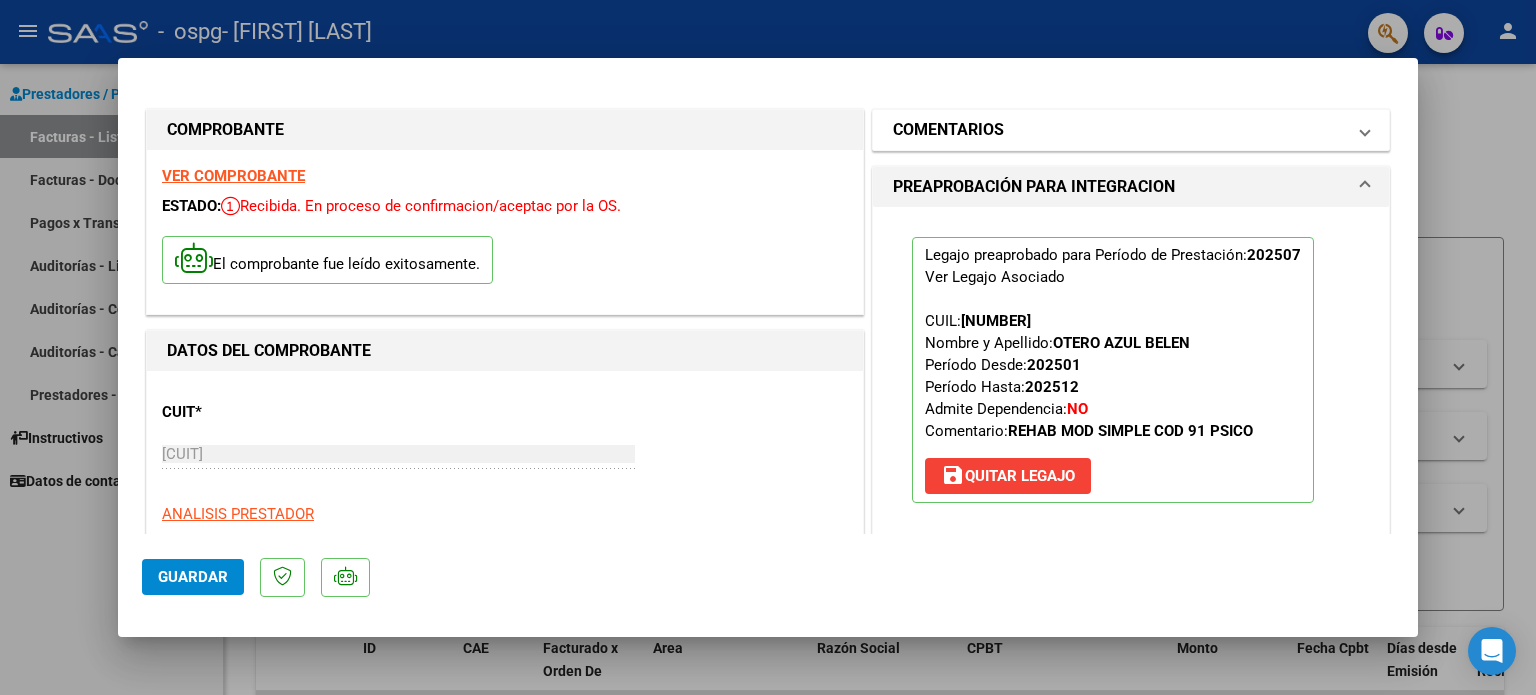 click on "COMENTARIOS" at bounding box center (1127, 130) 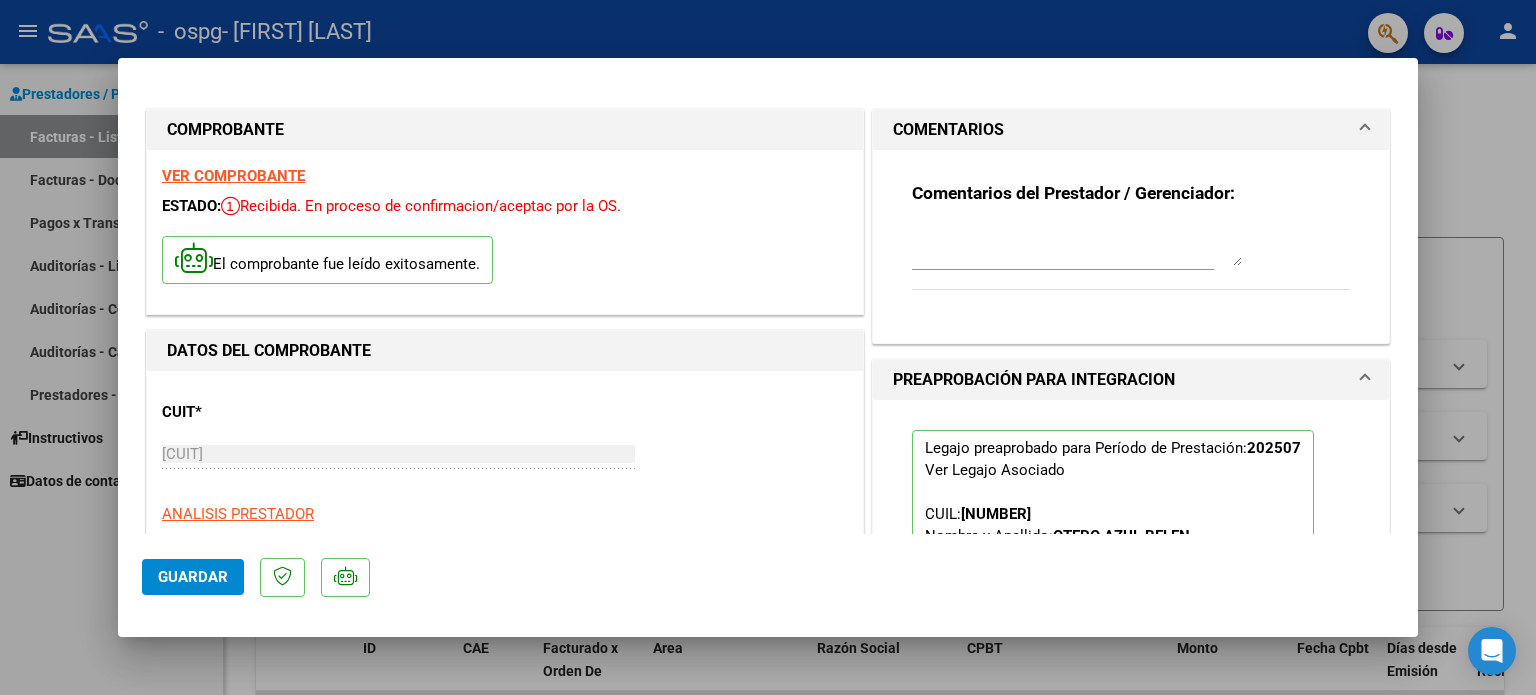 click on "COMENTARIOS" at bounding box center (1127, 130) 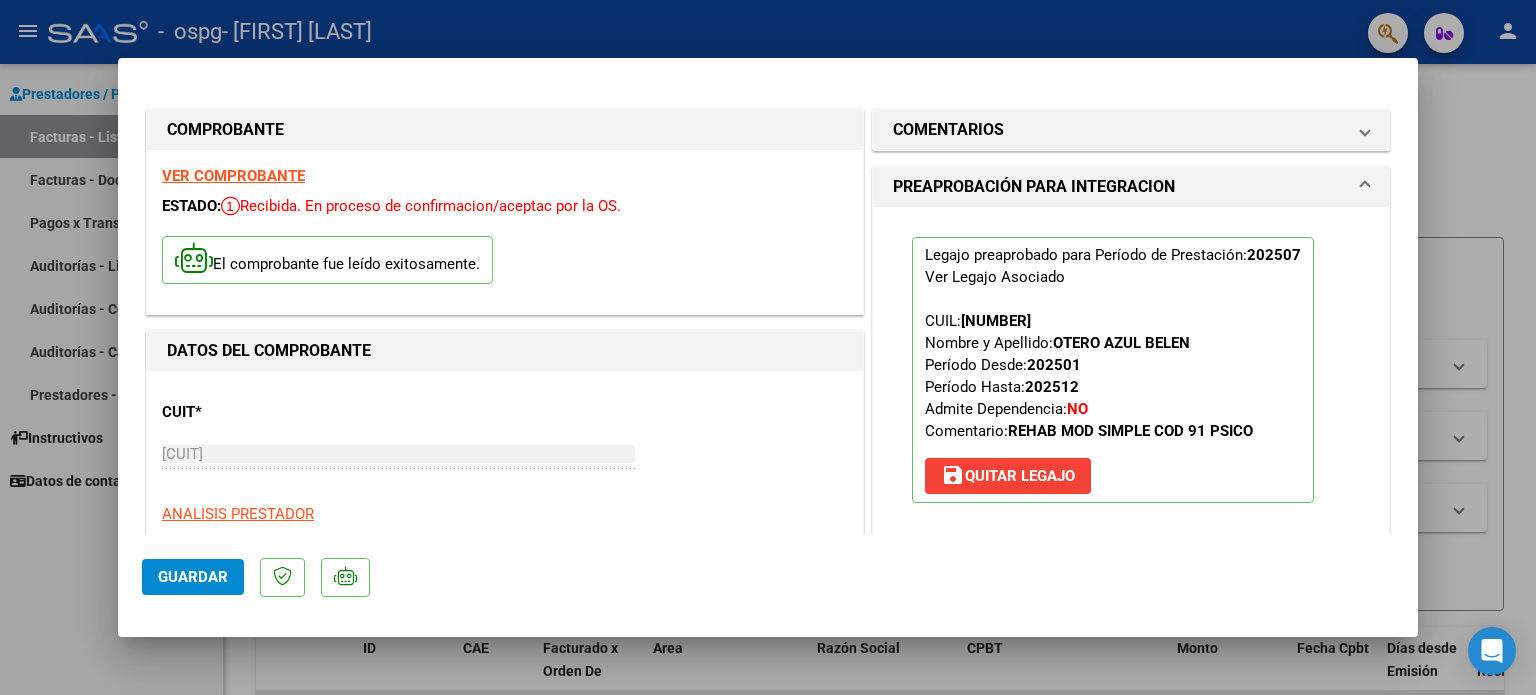 click on "PREAPROBACIÓN PARA INTEGRACION" at bounding box center [1127, 187] 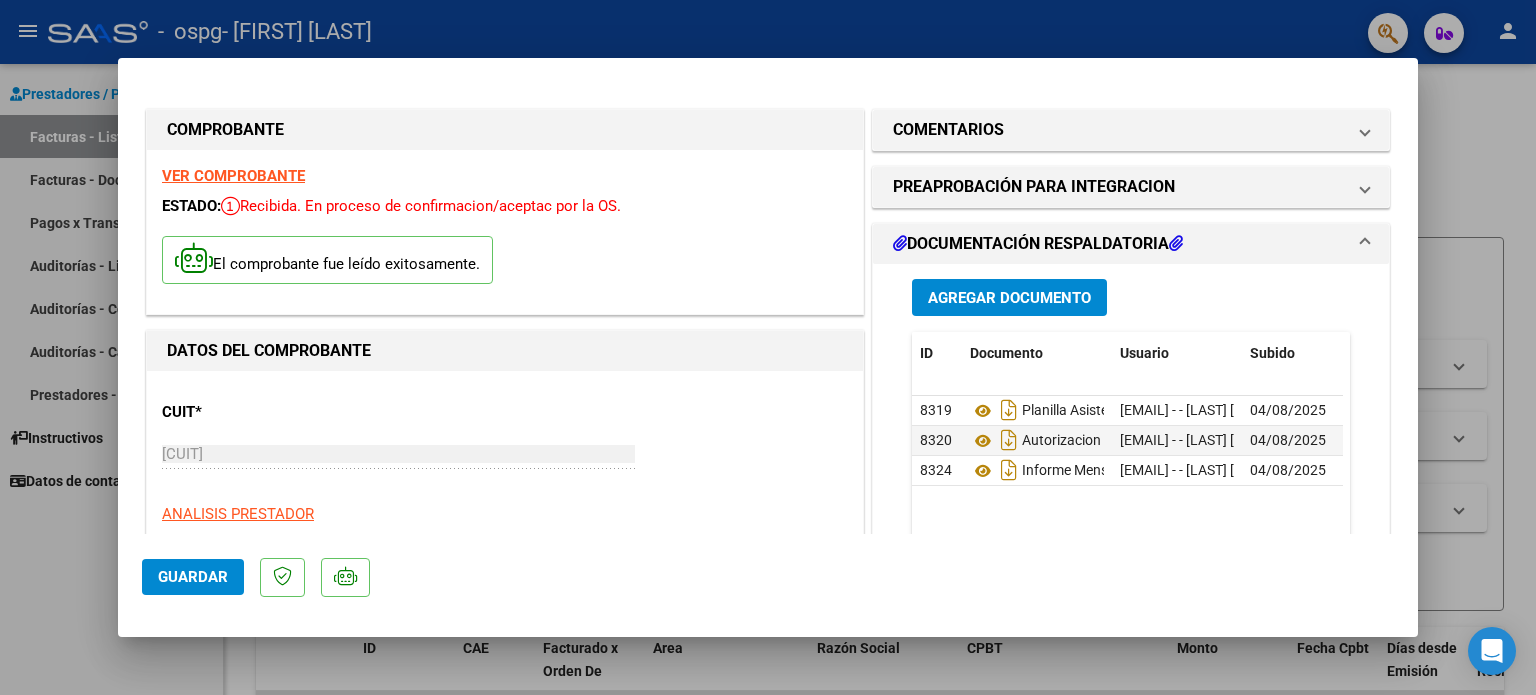 click on "[NUMBER] Planilla Asistencia [EMAIL] - - [LAST] [FIRST] 04/08/2025 [NUMBER] Autorizacion [EMAIL] - - [LAST] [FIRST] 04/08/2025 [NUMBER] Informe Mensual [EMAIL] - - [LAST] [FIRST] 04/08/2025" 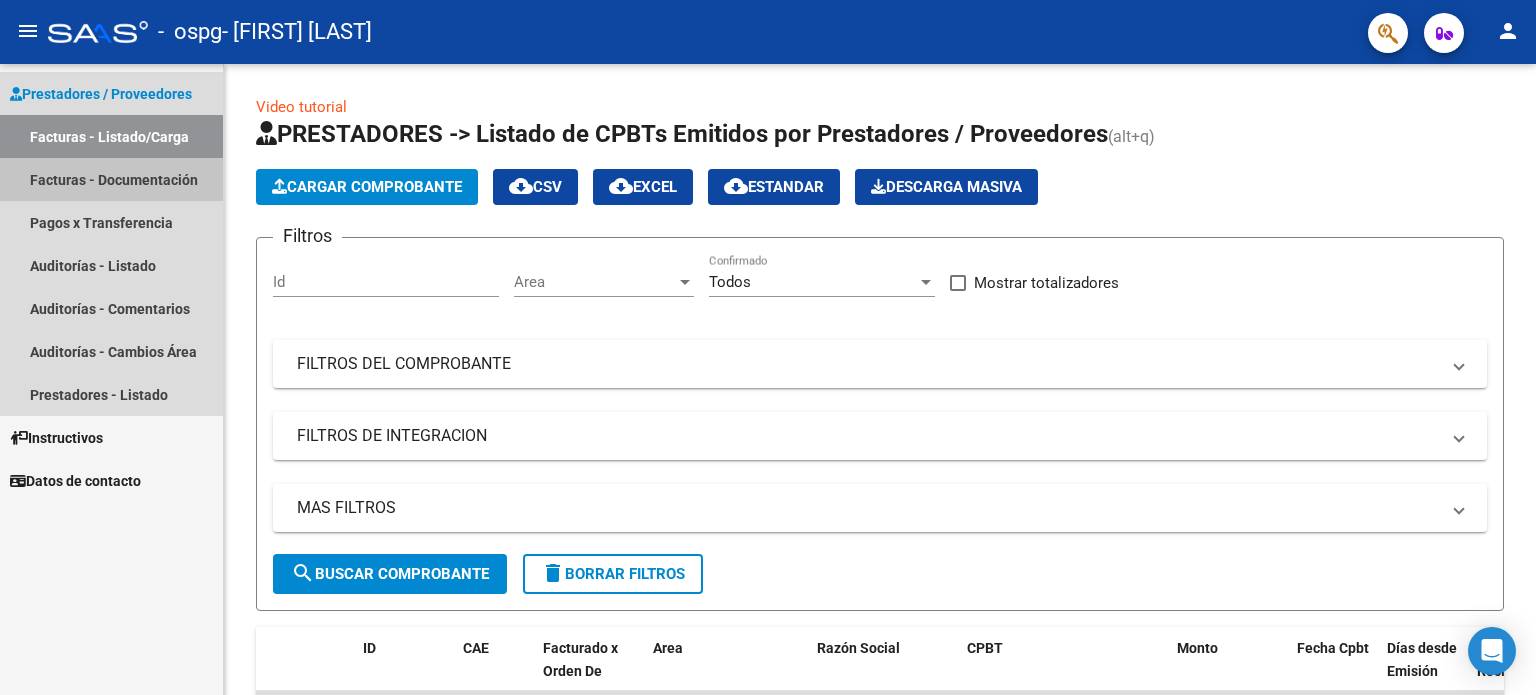 click on "Facturas - Documentación" at bounding box center [111, 179] 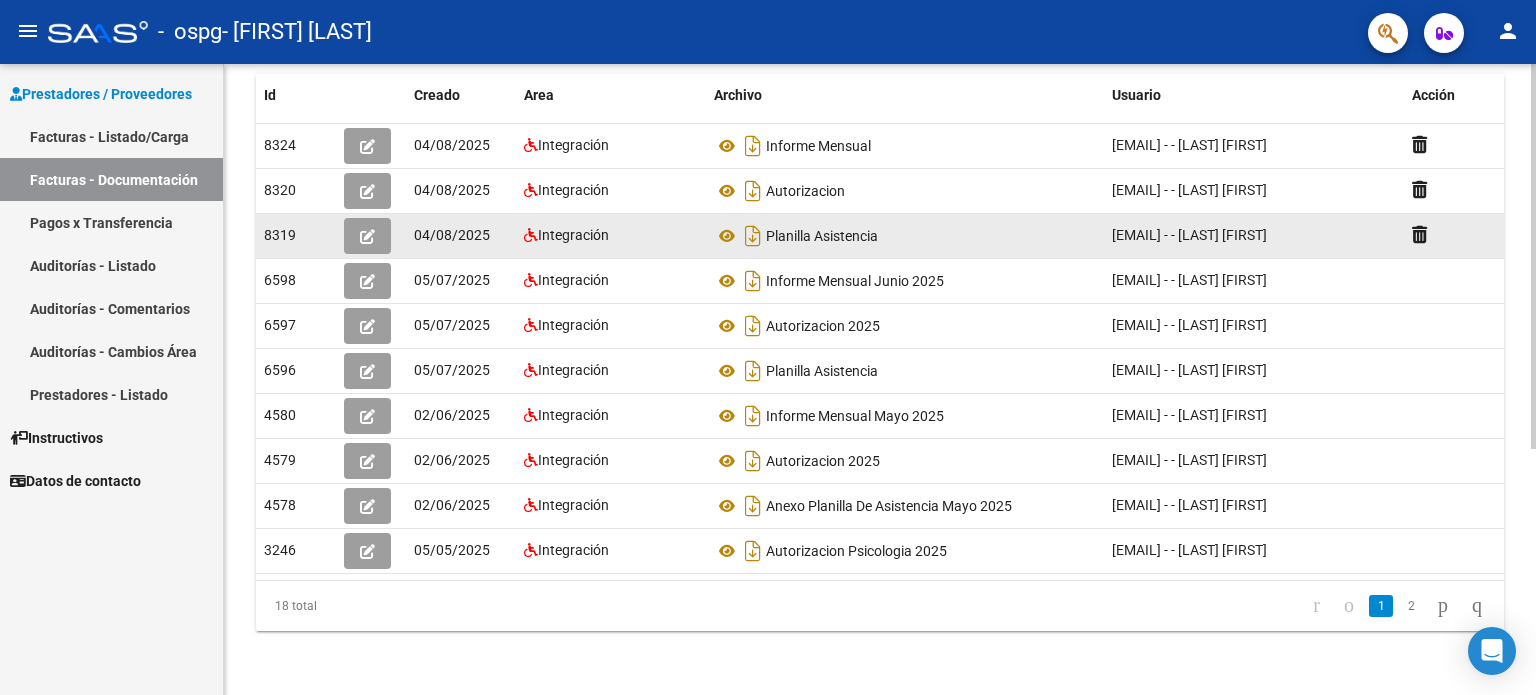 scroll, scrollTop: 0, scrollLeft: 0, axis: both 